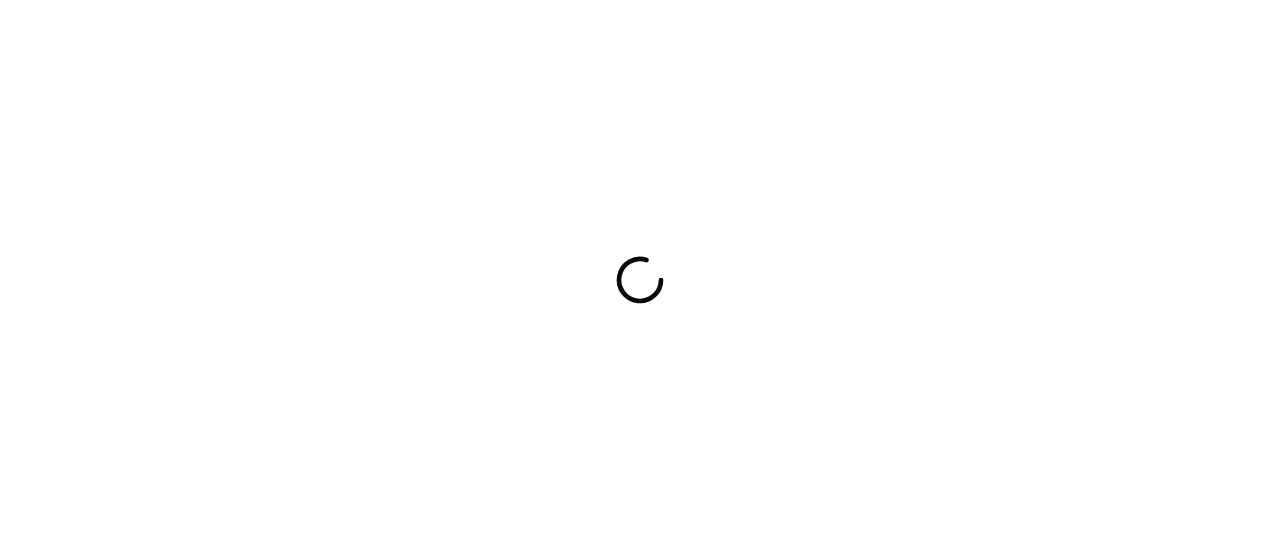 scroll, scrollTop: 0, scrollLeft: 0, axis: both 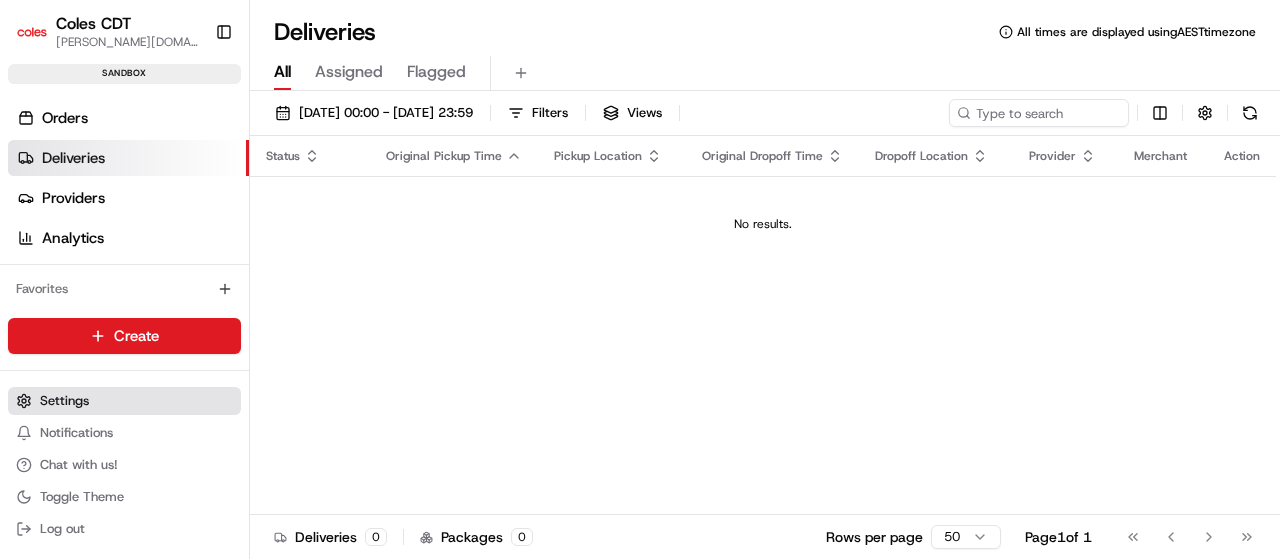 click on "Settings" at bounding box center [64, 401] 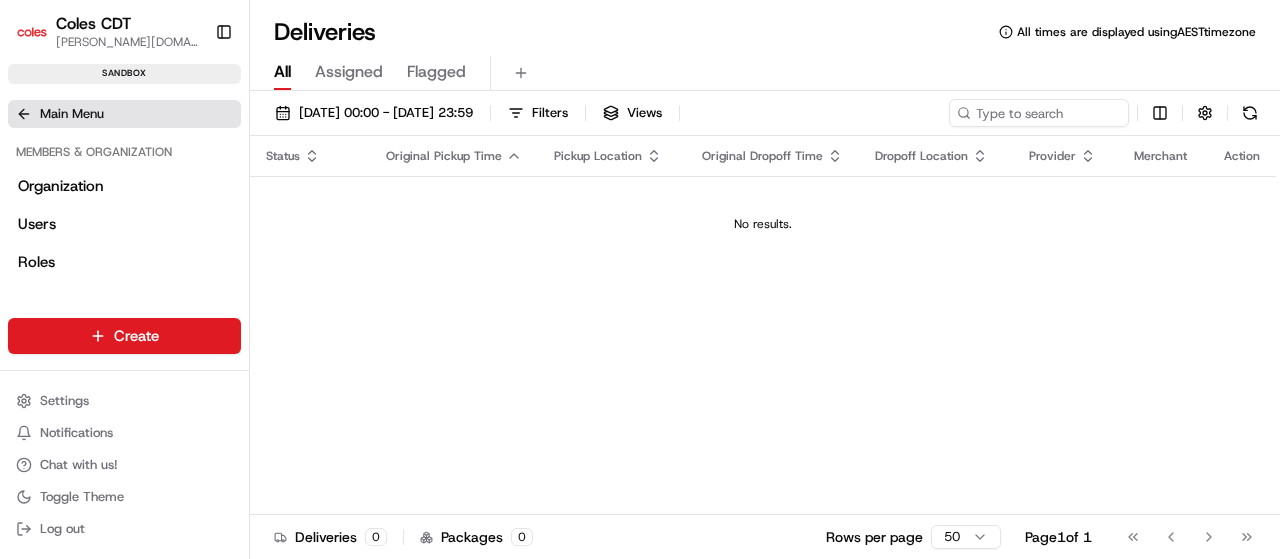 click 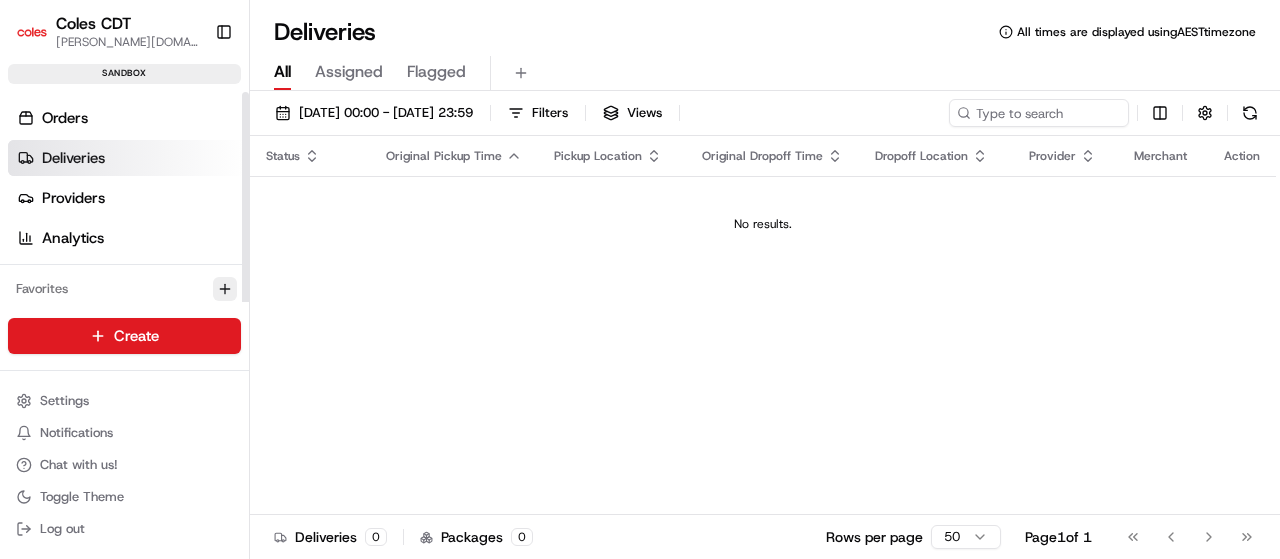 click 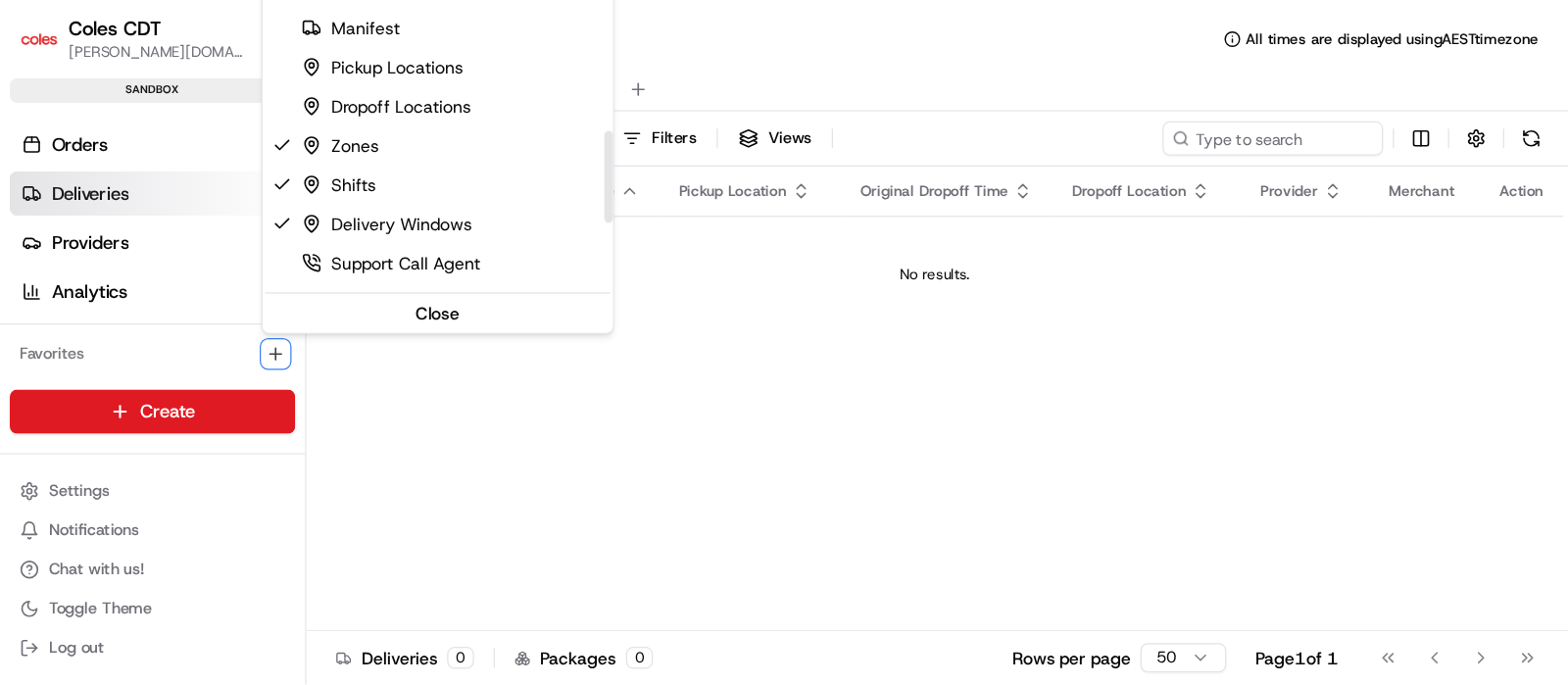 scroll, scrollTop: 392, scrollLeft: 0, axis: vertical 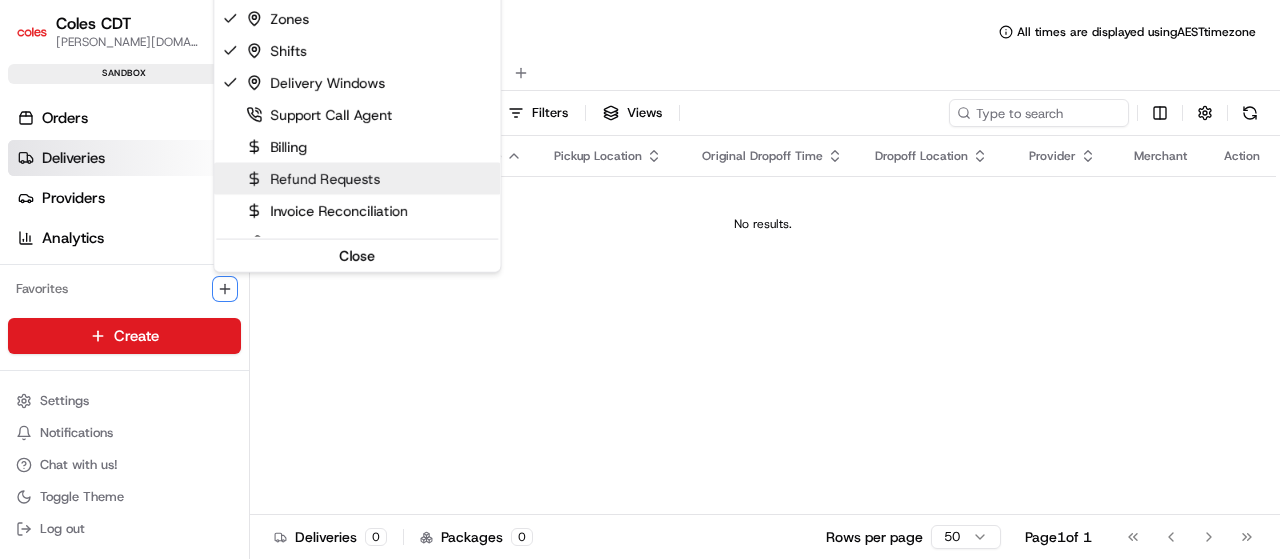 click on "Coles CDT nayana.ar@coles.com.au Toggle Sidebar sandbox Orders Deliveries Providers Analytics Favorites Shifts Delivery Windows Zones Main Menu Members & Organization Organization Users Roles Preferences Customization Tracking Orchestration Automations Dispatch Strategy Optimization Strategy Locations Pickup Locations Dropoff Locations Zones Shifts Delivery Windows Billing Billing Refund Requests Integrations Notification Triggers Webhooks API Keys Request Logs Create Settings Notifications Chat with us! Toggle Theme Log out Deliveries All times are displayed using  AEST  timezone All Assigned Flagged 10/07/2025 00:00 - 10/07/2025 23:59 Filters Views Status Original Pickup Time Pickup Location Original Dropoff Time Dropoff Location Provider Merchant Action No results. Deliveries 0 Packages 0 Rows per page 50 Page  1  of   1 Go to first page Go to previous page Go to next page Go to last page
Organization Users Roles Portal" at bounding box center (640, 279) 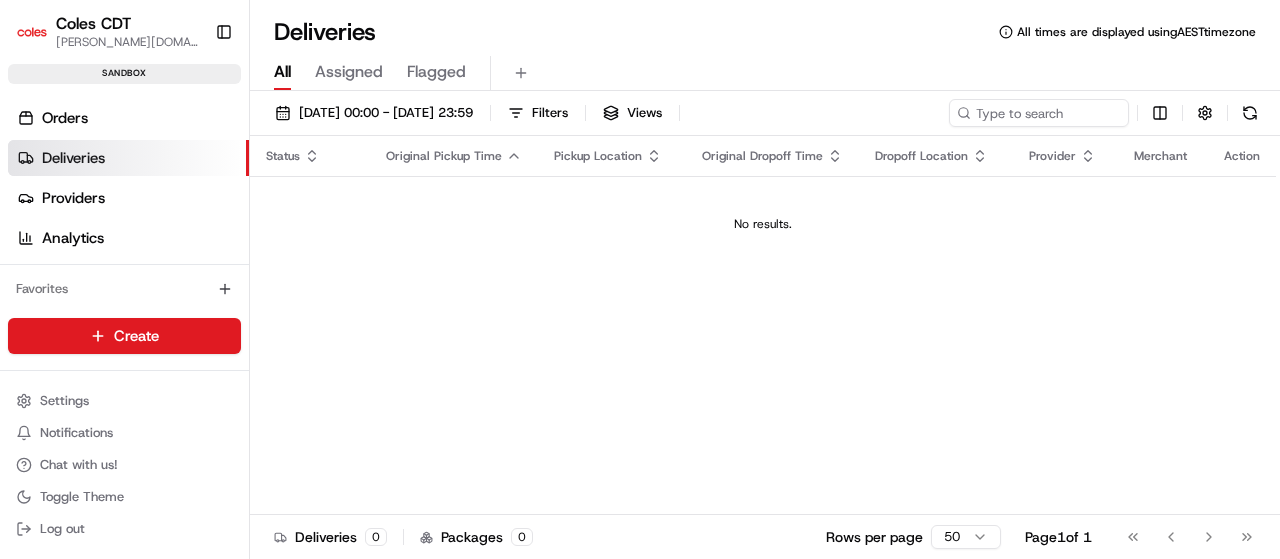 type 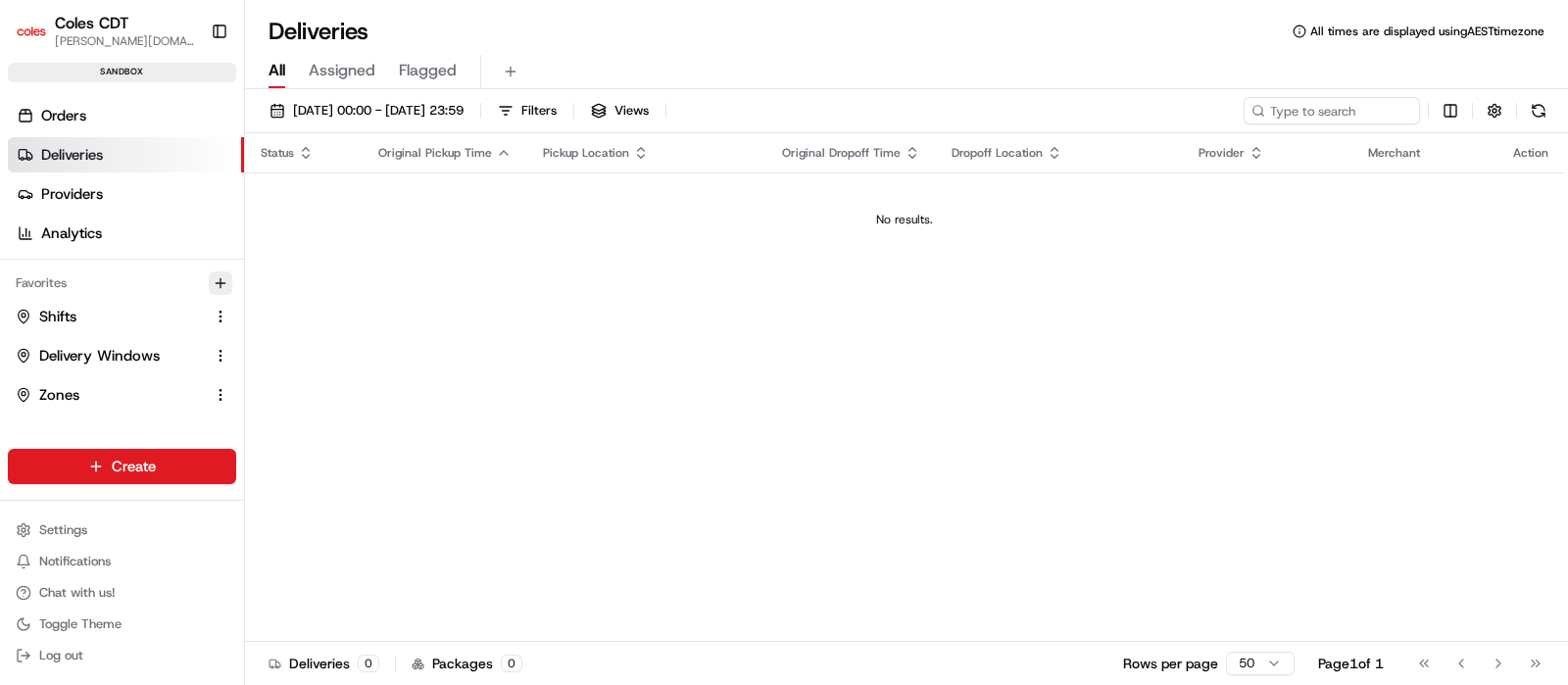 click 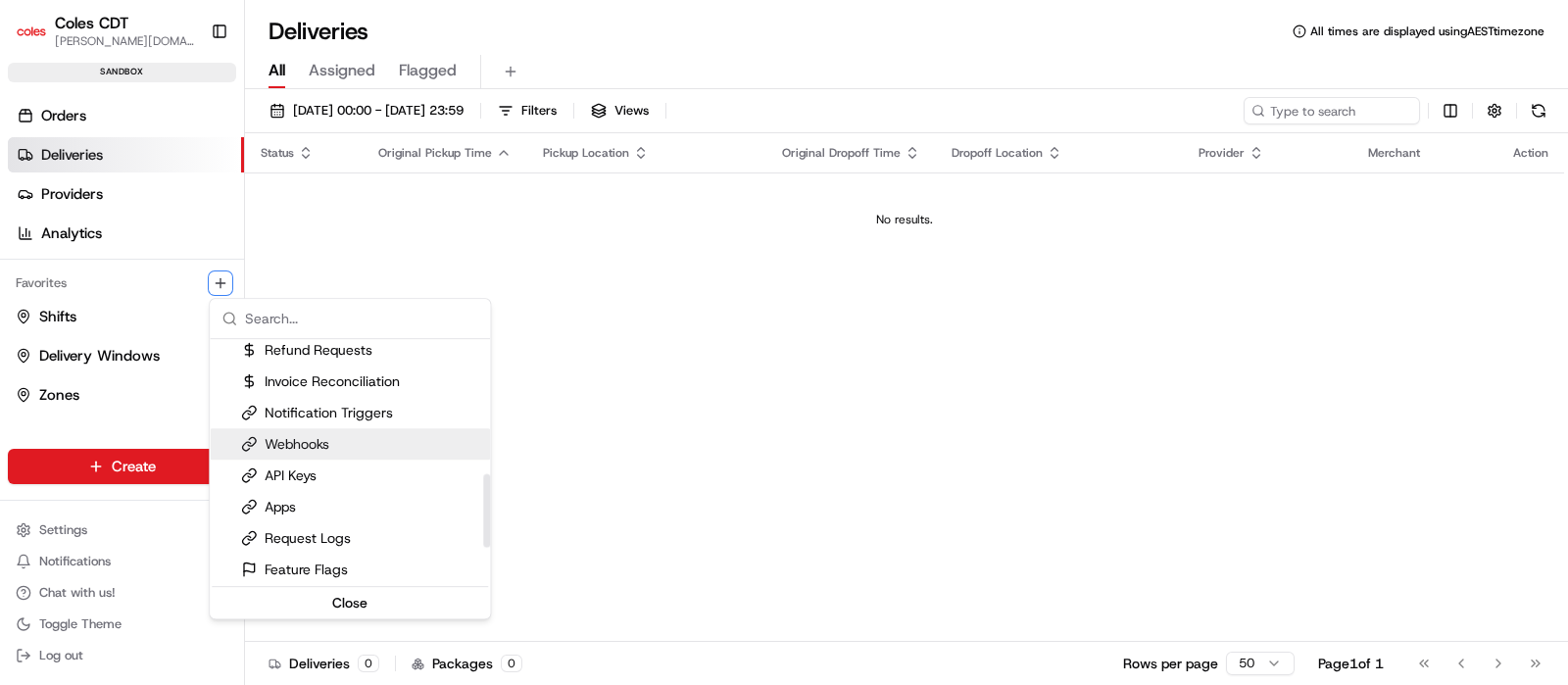 scroll, scrollTop: 447, scrollLeft: 0, axis: vertical 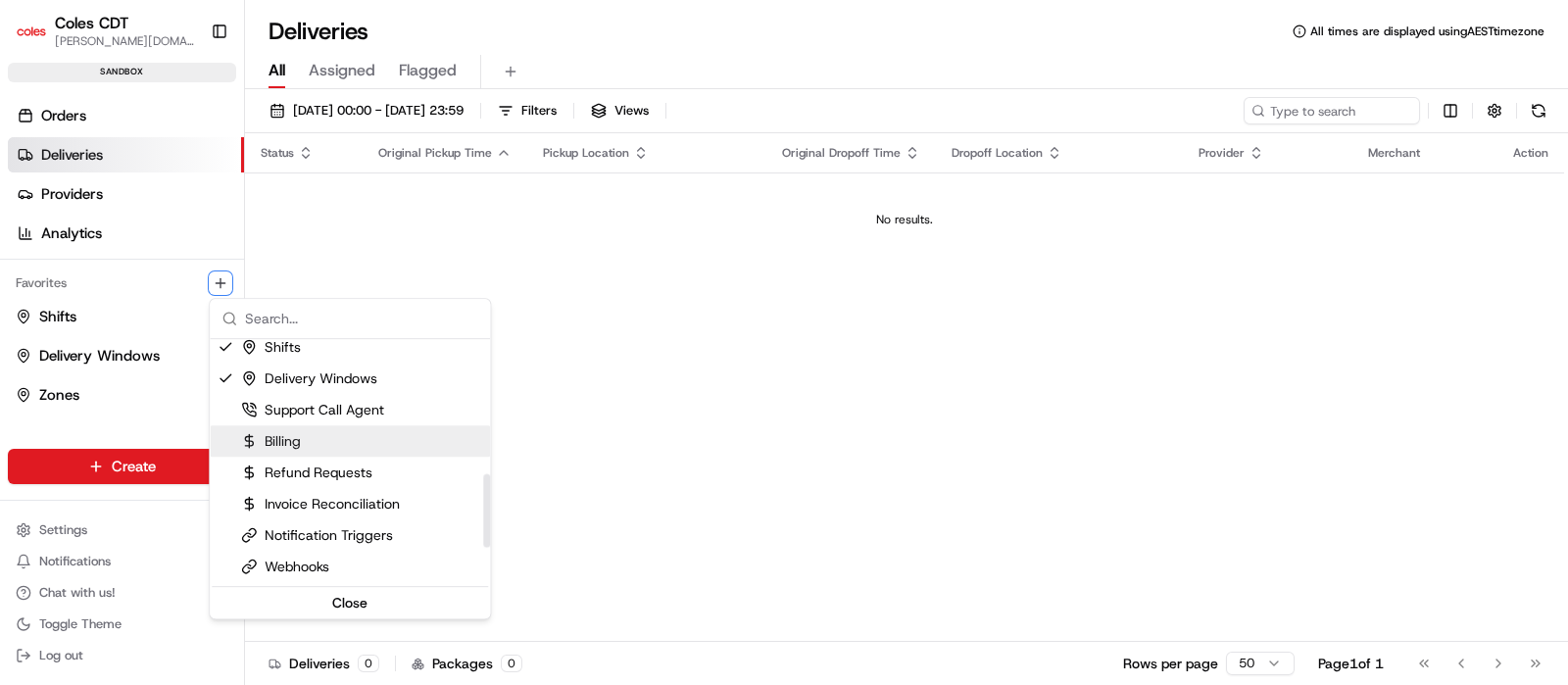 click on "Coles CDT nayana.ar@coles.com.au Toggle Sidebar sandbox Orders Deliveries Providers Analytics Favorites Shifts Delivery Windows Zones Main Menu Members & Organization Organization Users Roles Preferences Customization Tracking Orchestration Automations Dispatch Strategy Optimization Strategy Locations Pickup Locations Dropoff Locations Zones Shifts Delivery Windows Billing Billing Refund Requests Integrations Notification Triggers Webhooks API Keys Request Logs Create Settings Notifications Chat with us! Toggle Theme Log out Deliveries All times are displayed using  AEST  timezone All Assigned Flagged 10/07/2025 00:00 - 10/07/2025 23:59 Filters Views Status Original Pickup Time Pickup Location Original Dropoff Time Dropoff Location Provider Merchant Action No results. Deliveries 0 Packages 0 Rows per page 50 Page  1  of   1 Go to first page Go to previous page Go to next page Go to last page
Organization Users Roles Portal" at bounding box center [784, 342] 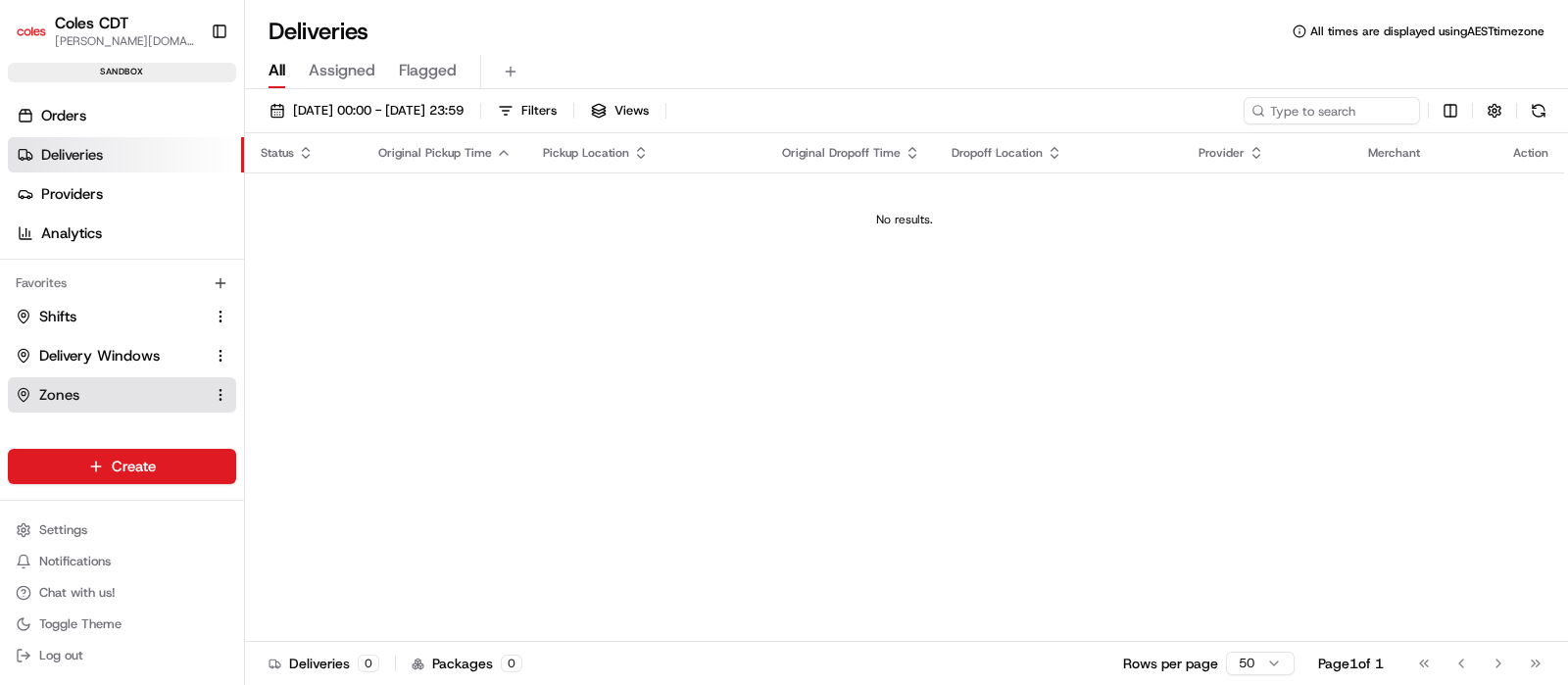 click on "Zones" at bounding box center [110, 395] 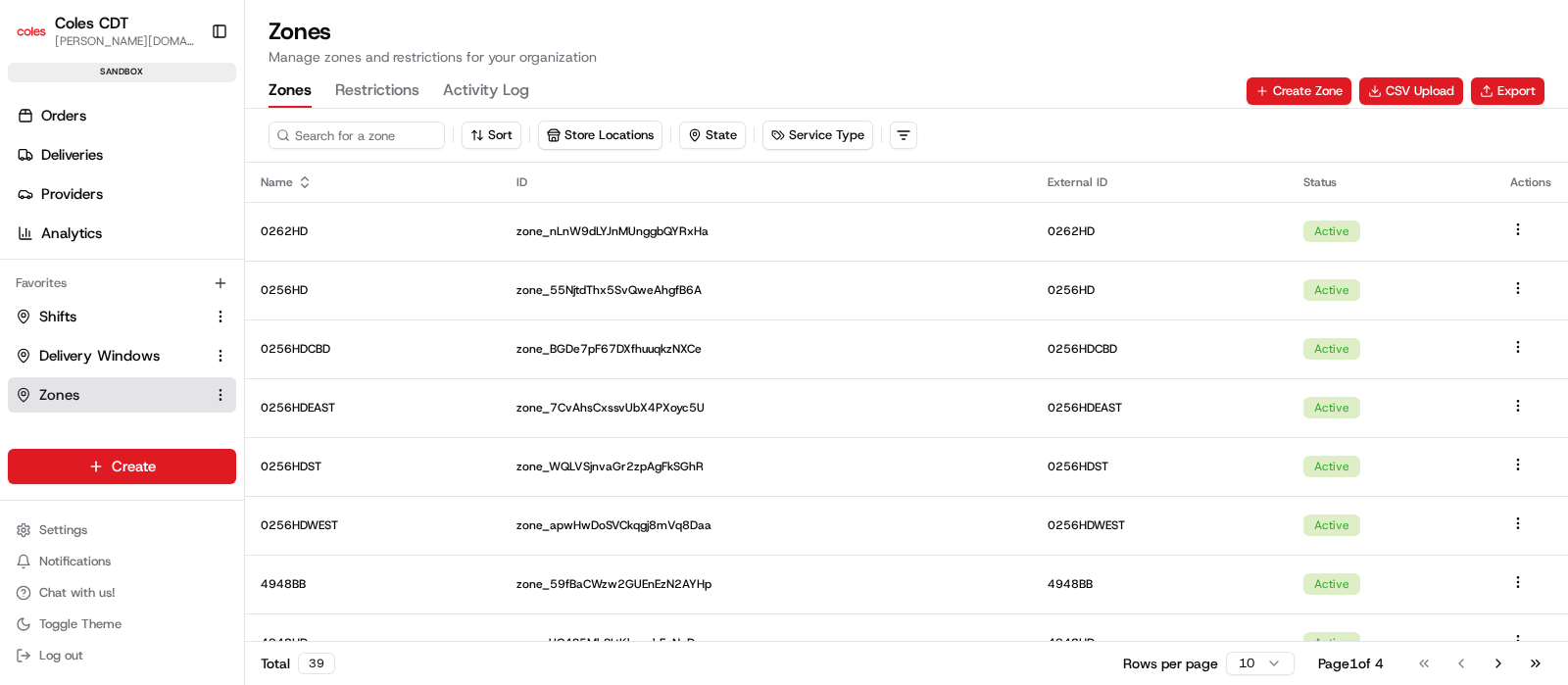 click on "Restrictions" at bounding box center (377, 91) 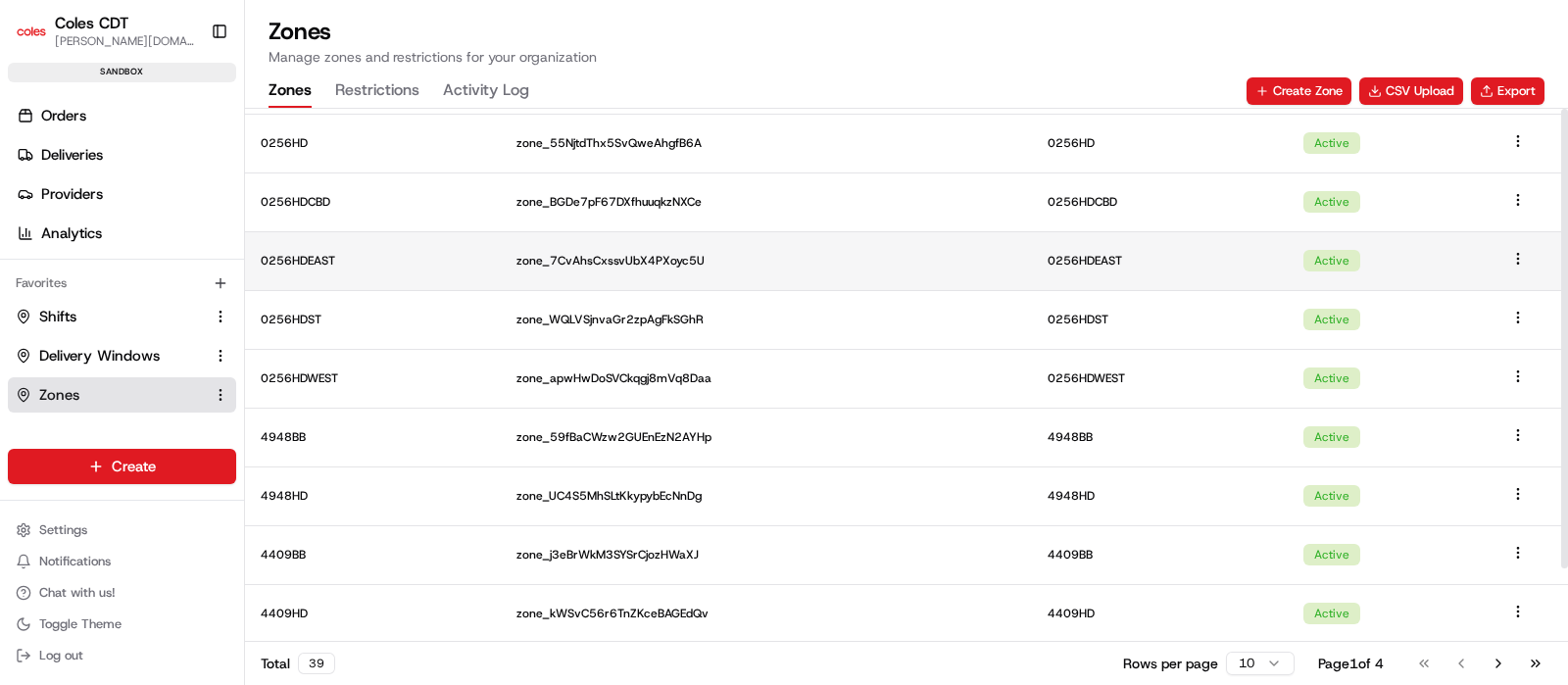scroll, scrollTop: 0, scrollLeft: 0, axis: both 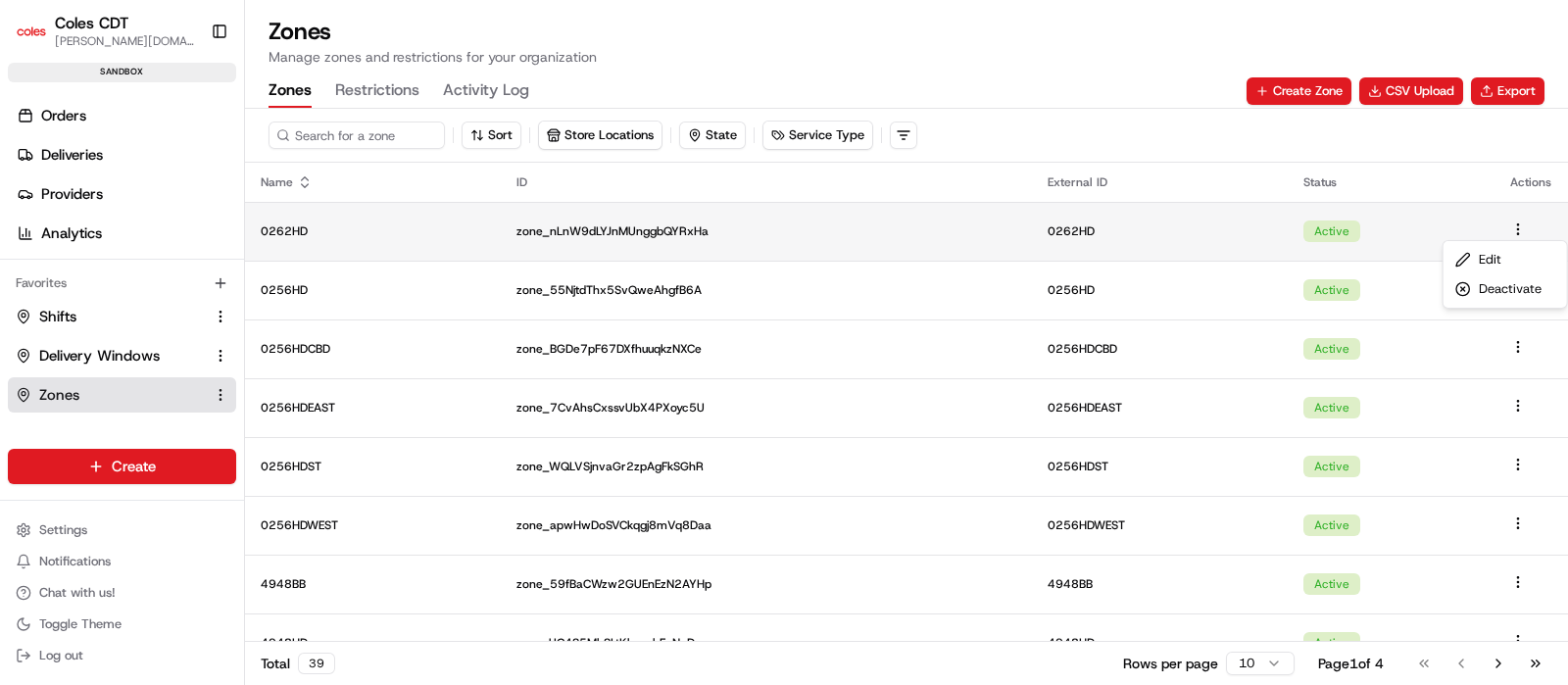 click on "Coles CDT nayana.ar@coles.com.au Toggle Sidebar sandbox Orders Deliveries Providers Analytics Favorites Shifts Delivery Windows Zones Main Menu Members & Organization Organization Users Roles Preferences Customization Tracking Orchestration Automations Dispatch Strategy Optimization Strategy Locations Pickup Locations Dropoff Locations Zones Shifts Delivery Windows Billing Billing Refund Requests Integrations Notification Triggers Webhooks API Keys Request Logs Create Settings Notifications Chat with us! Toggle Theme Log out Zones Manage zones and restrictions for your organization Zones Restrictions Activity Log Create Zone CSV Upload Export Sort Store Locations State Service Type Name ID External ID Status Actions 0262HD zone_nLnW9dLYJnMUnggbQYRxHa 0262HD Active 0256HD zone_55NjtdThx5SvQweAhgfB6A 0256HD Active 0256HDCBD zone_BGDe7pF67DXfhuuqkzNXCe 0256HDCBD Active 0256HDEAST zone_7CvAhsCxssvUbX4PXoyc5U 0256HDEAST Active 0256HDST zone_WQLVSjnvaGr2zpAgFkSGhR 0256HDST Active 0256HDWEST Active 1" at bounding box center [784, 342] 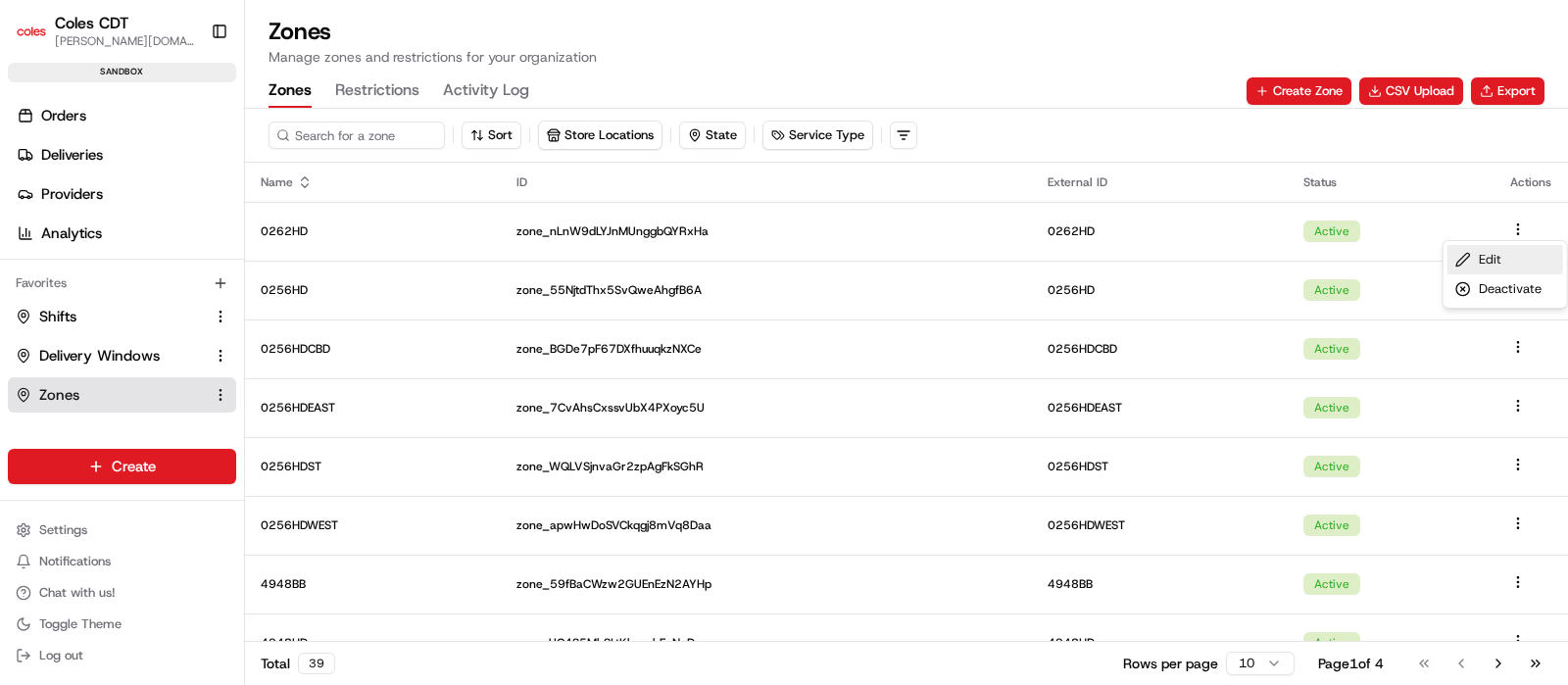 click on "Edit" at bounding box center (1505, 260) 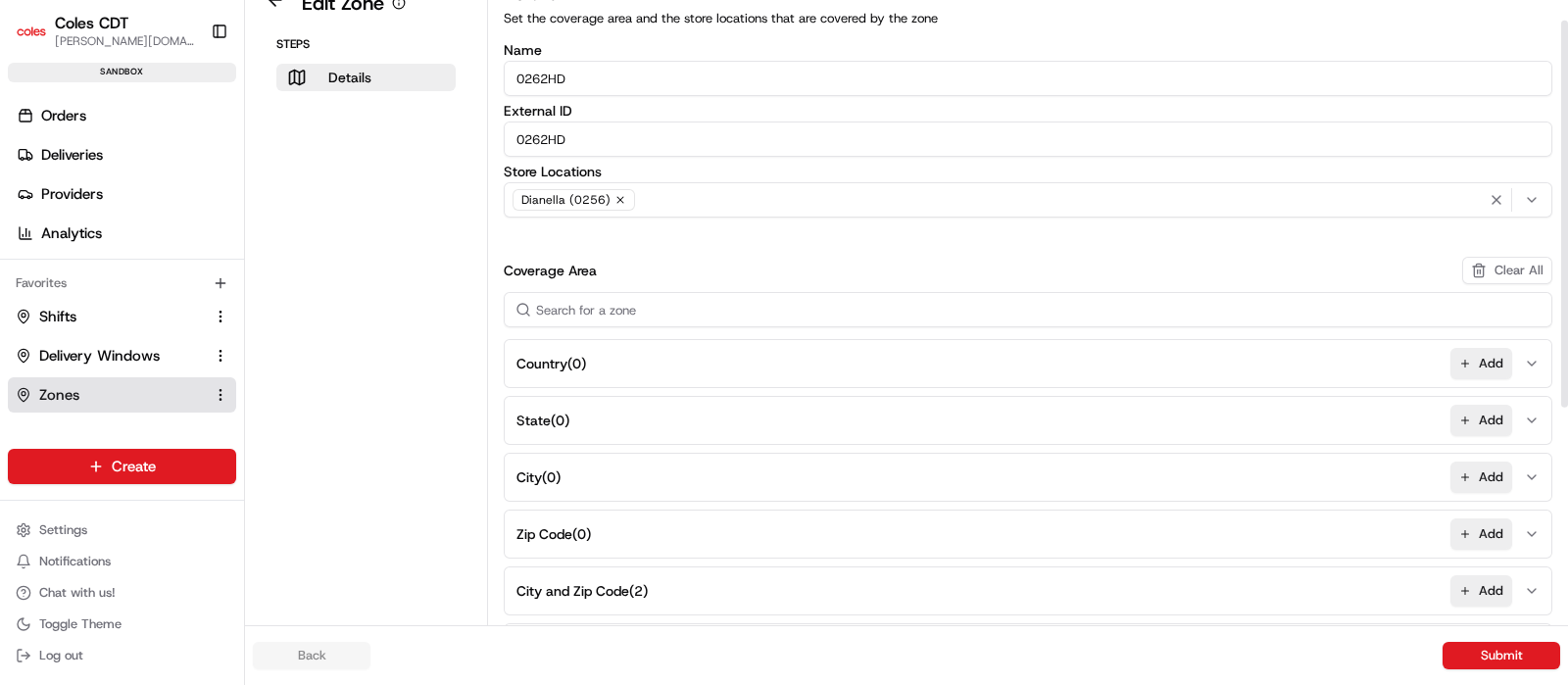 scroll, scrollTop: 158, scrollLeft: 0, axis: vertical 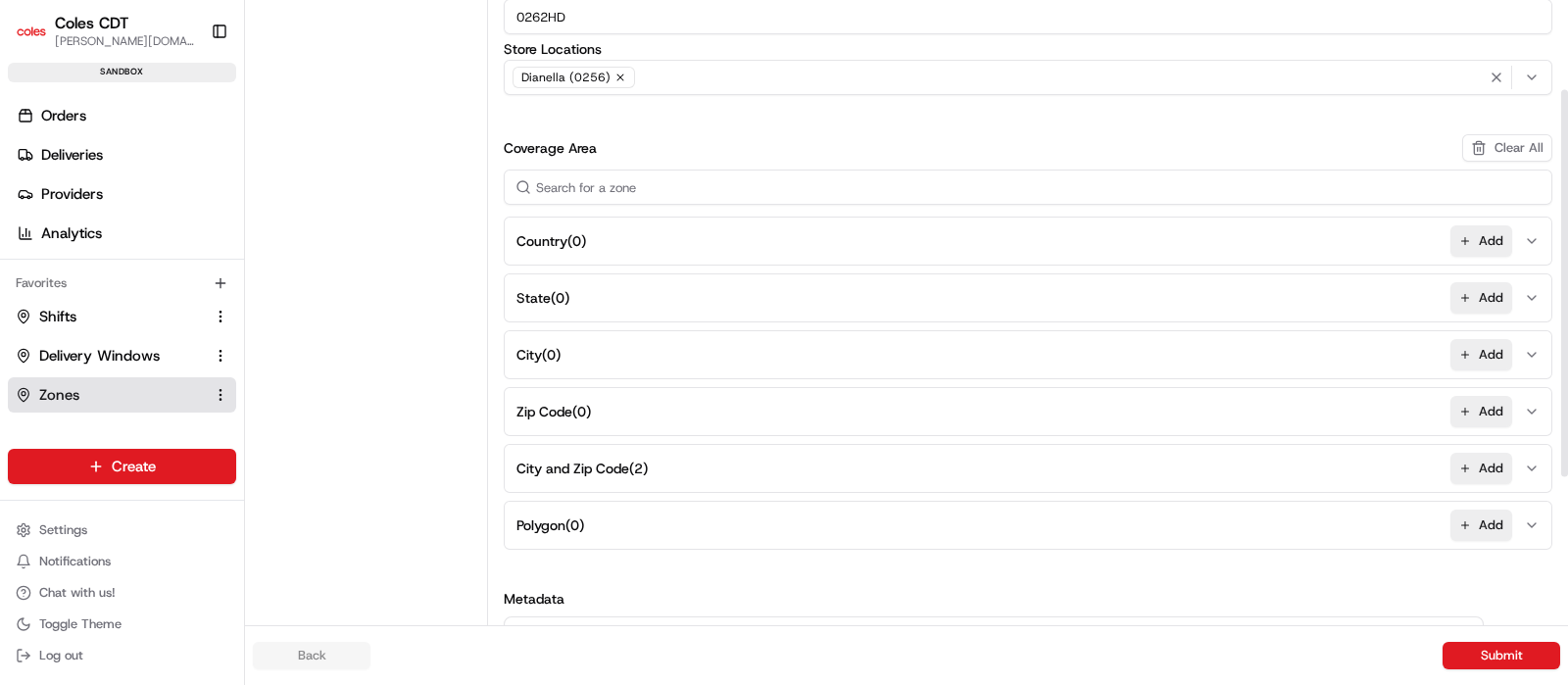 click on "City and Zip Code  ( 2 ) Add" at bounding box center (1028, 468) 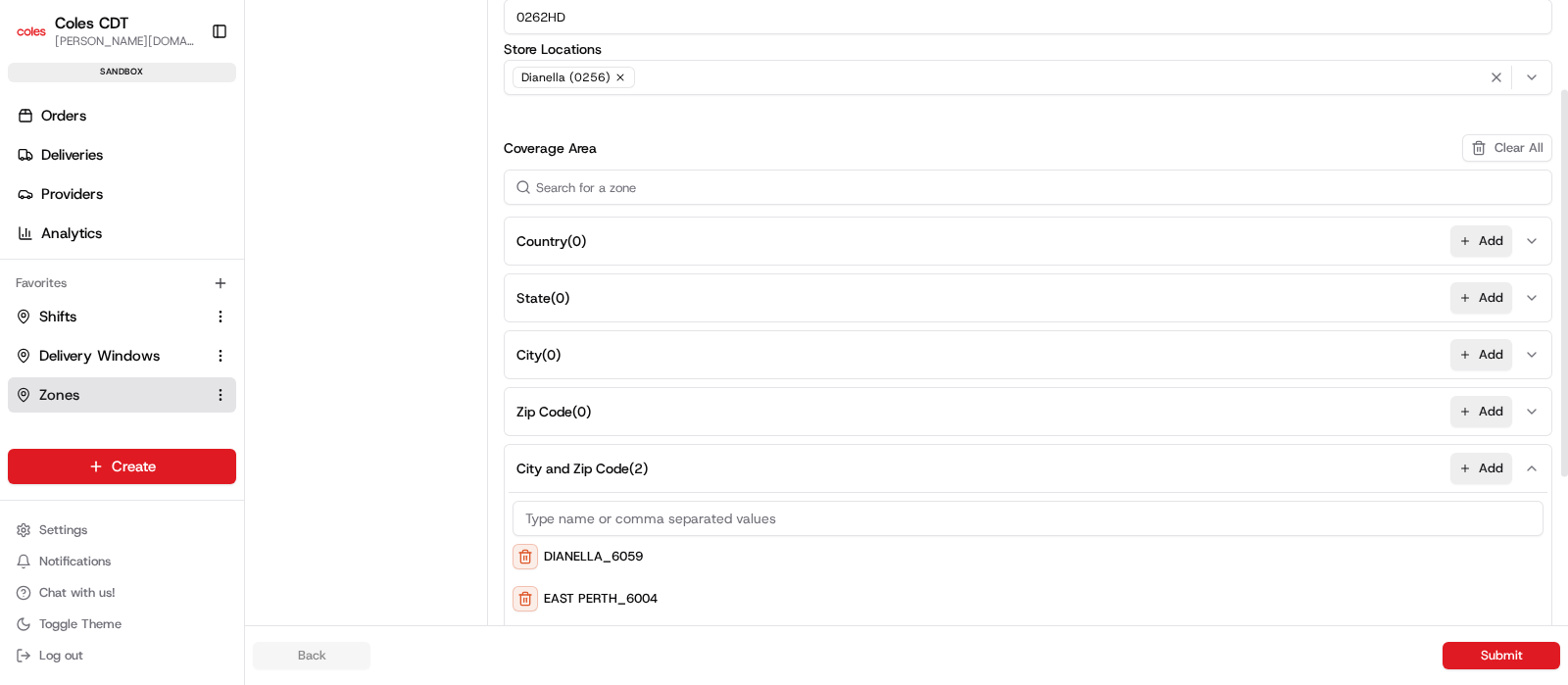 scroll, scrollTop: 0, scrollLeft: 0, axis: both 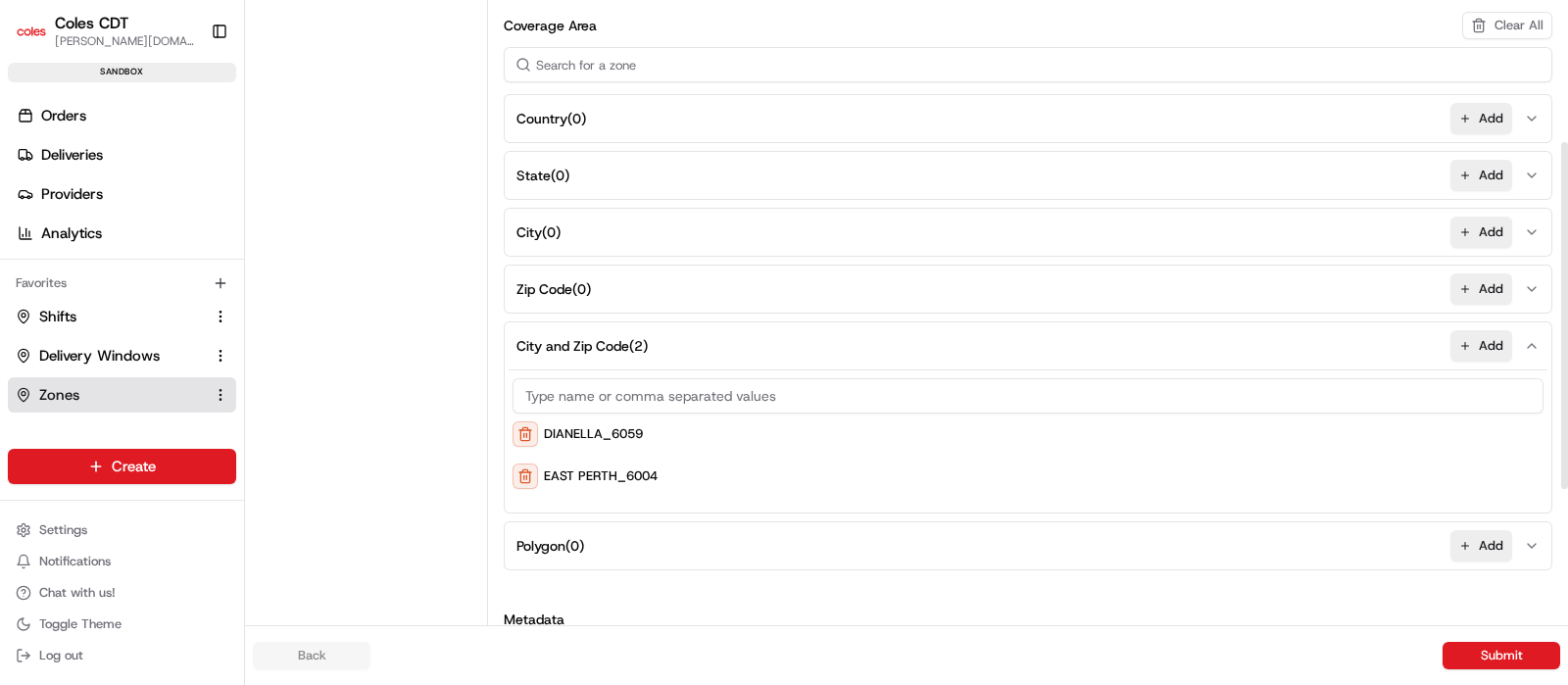 click on "City and Zip Code  ( 2 ) Add" at bounding box center (1028, 346) 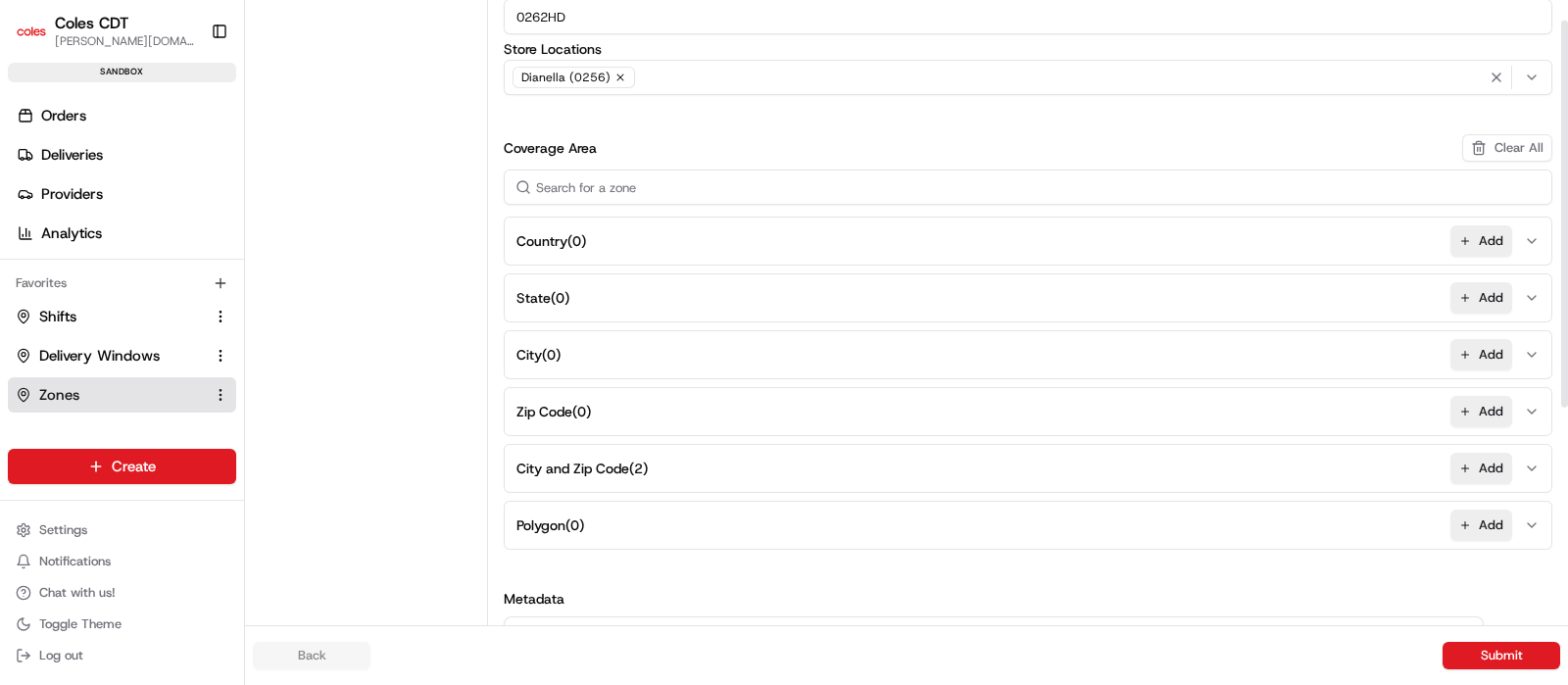 scroll, scrollTop: 0, scrollLeft: 0, axis: both 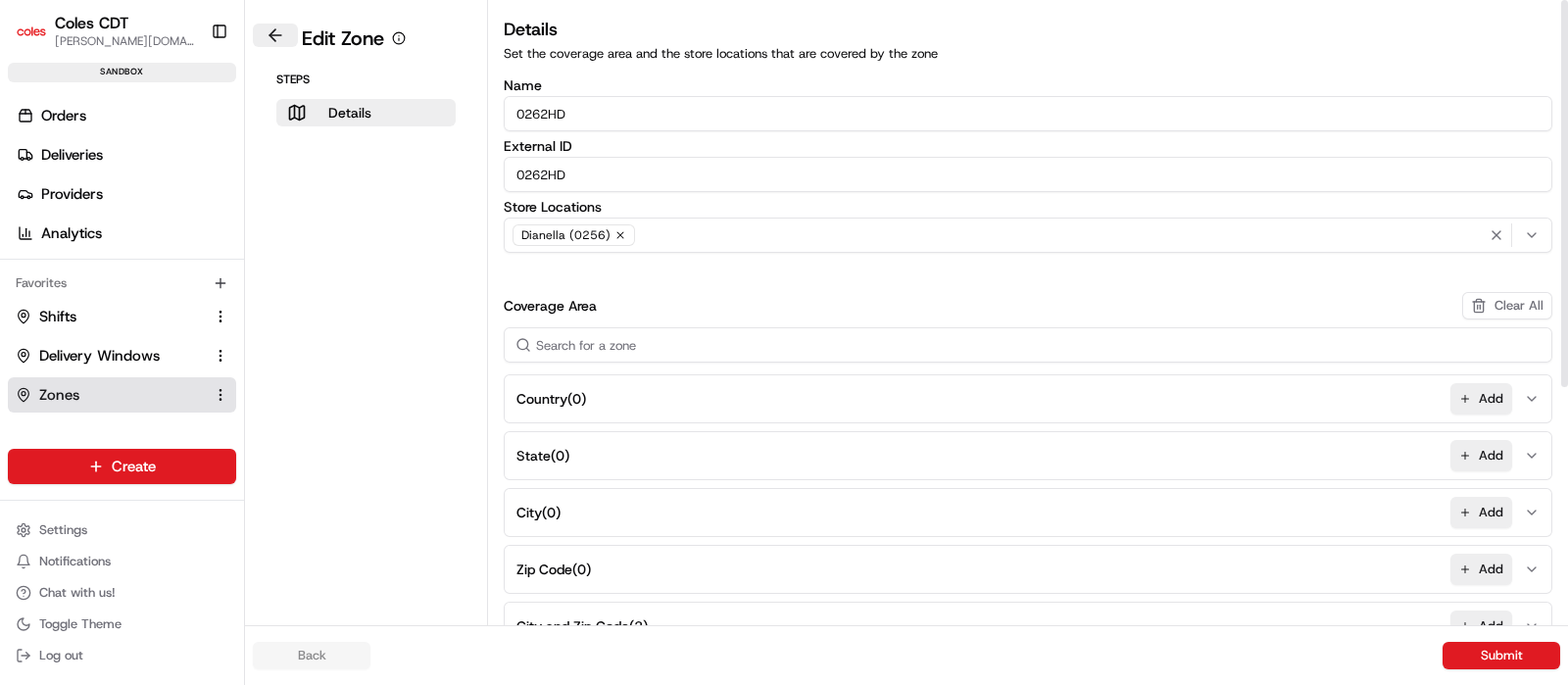click at bounding box center (275, 35) 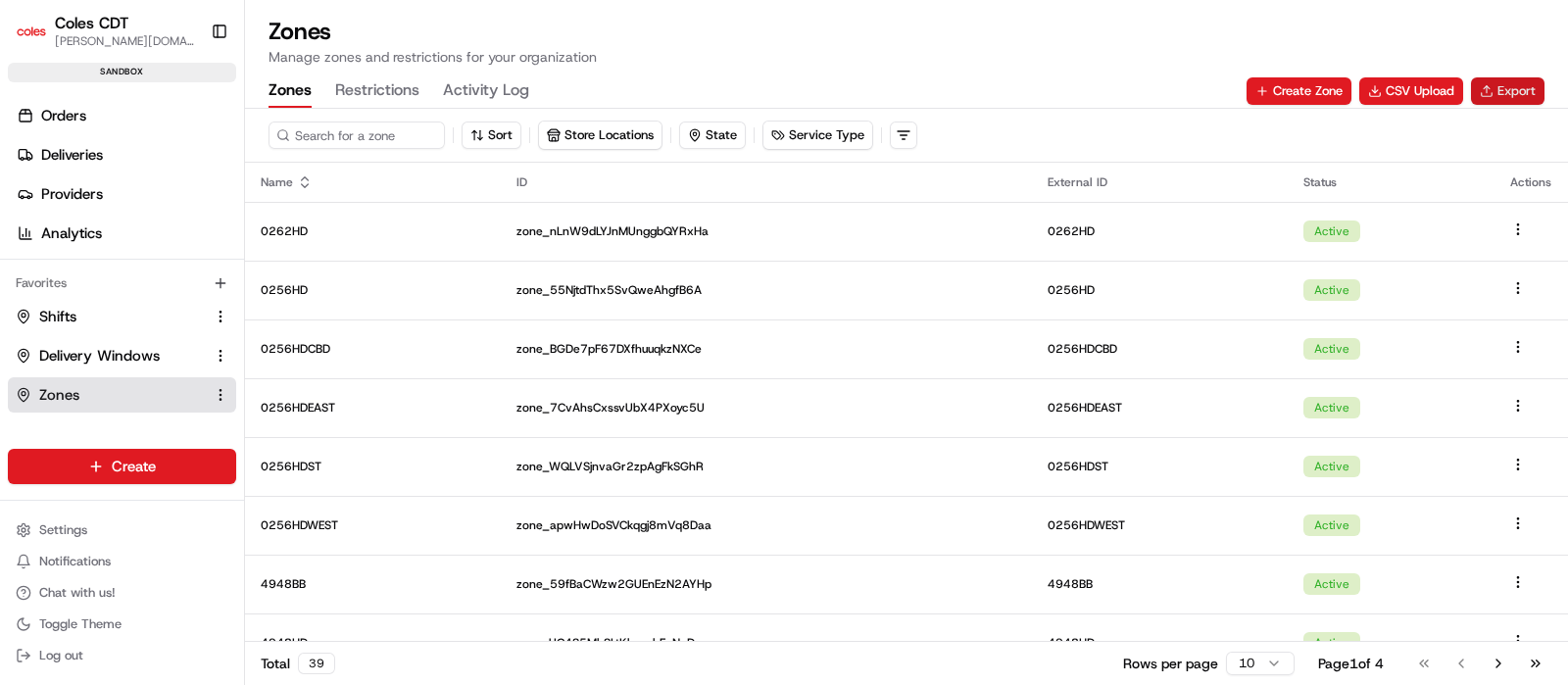 click on "Export" at bounding box center [1507, 91] 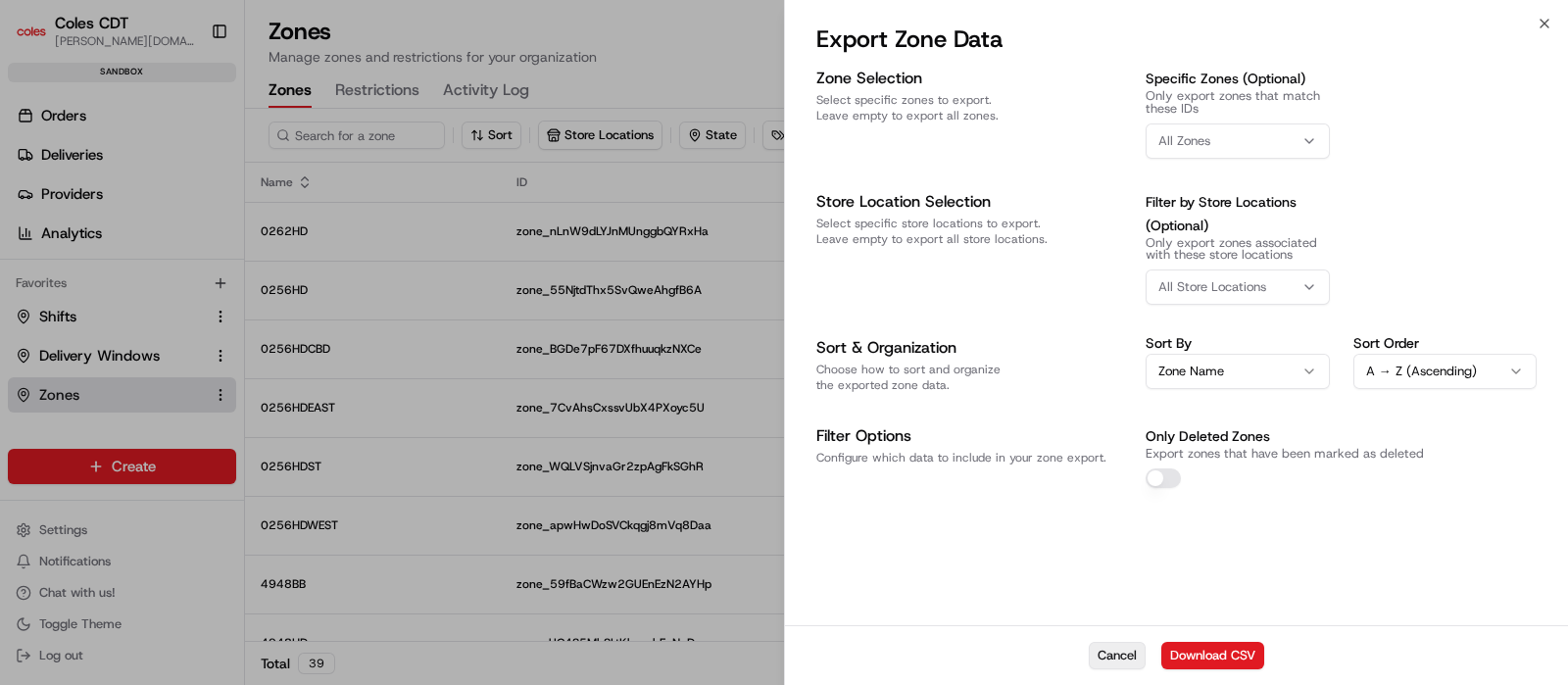 click on "Cancel" at bounding box center (1117, 656) 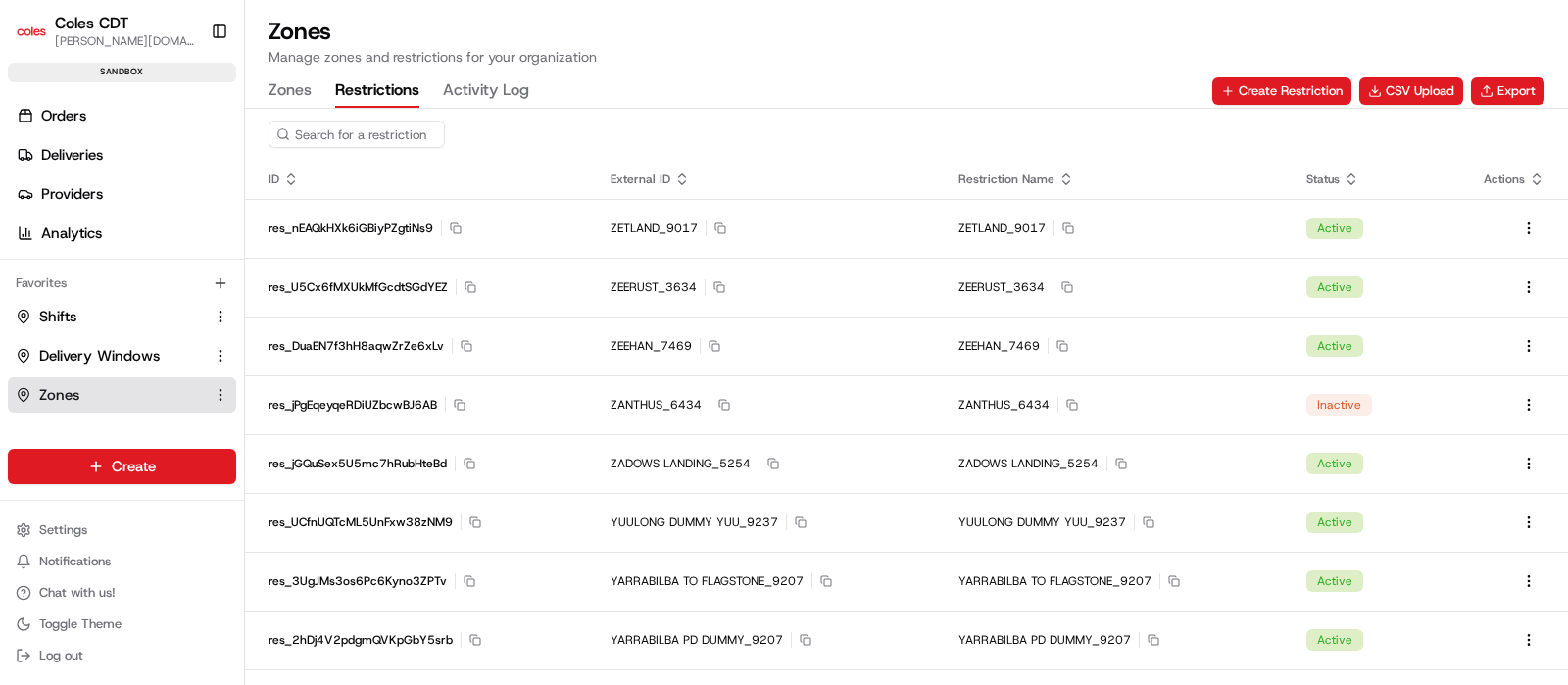 click on "Restrictions" at bounding box center [377, 91] 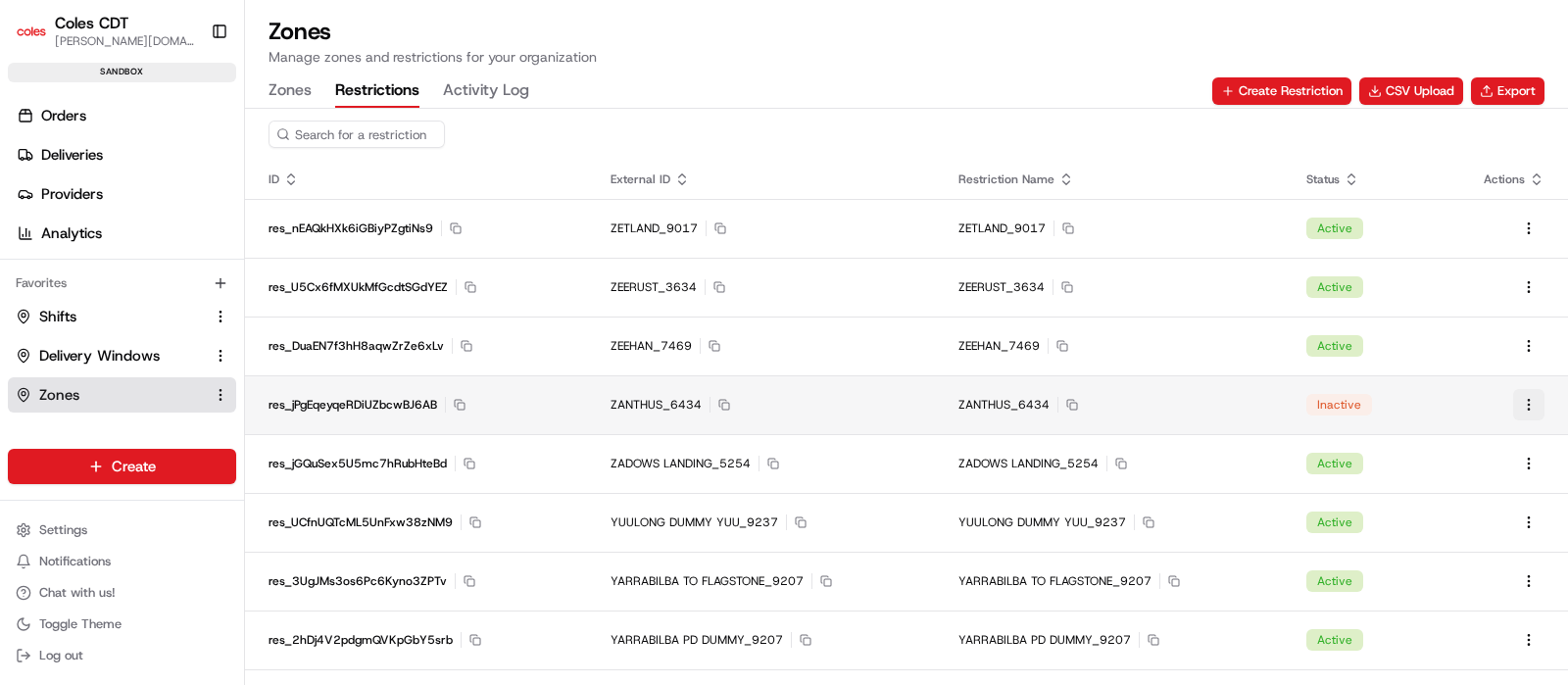 click at bounding box center (1529, 405) 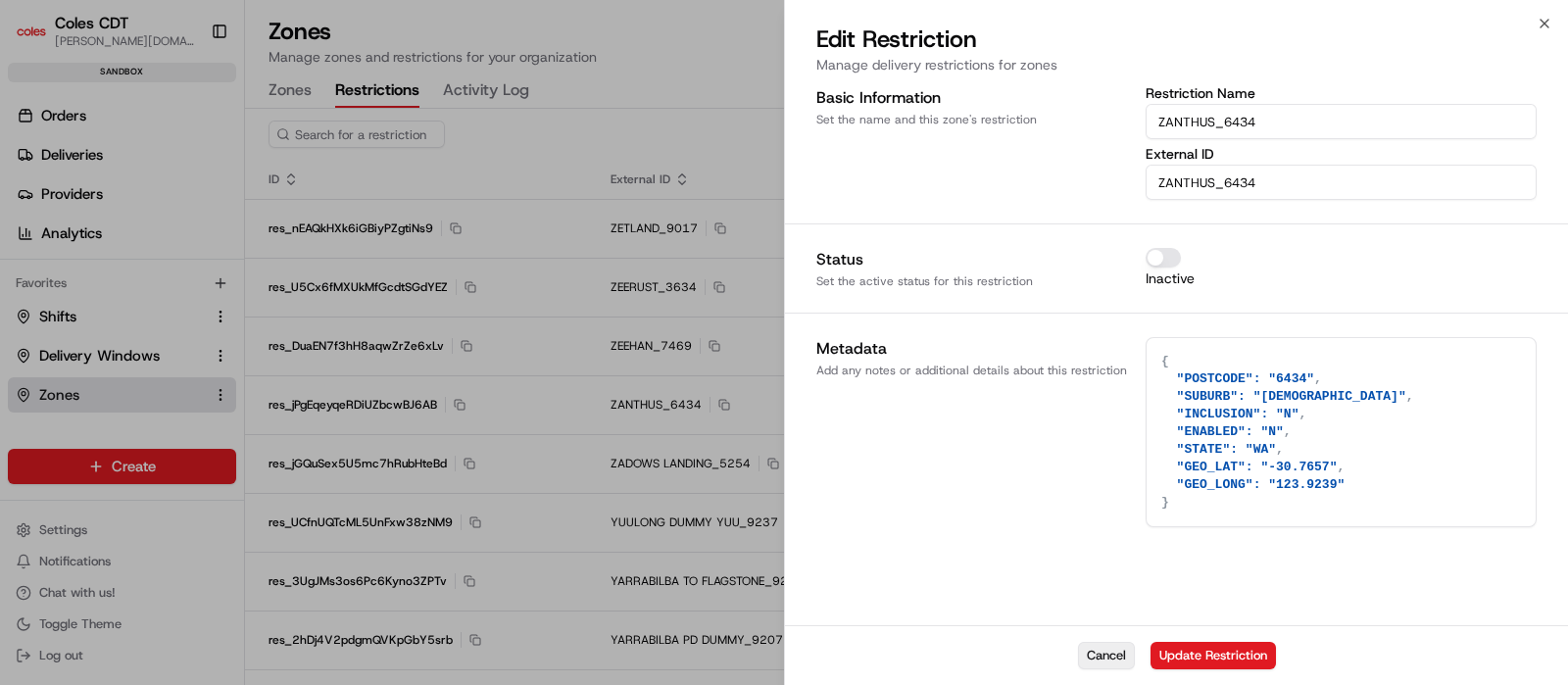 click on "Cancel" at bounding box center (1106, 656) 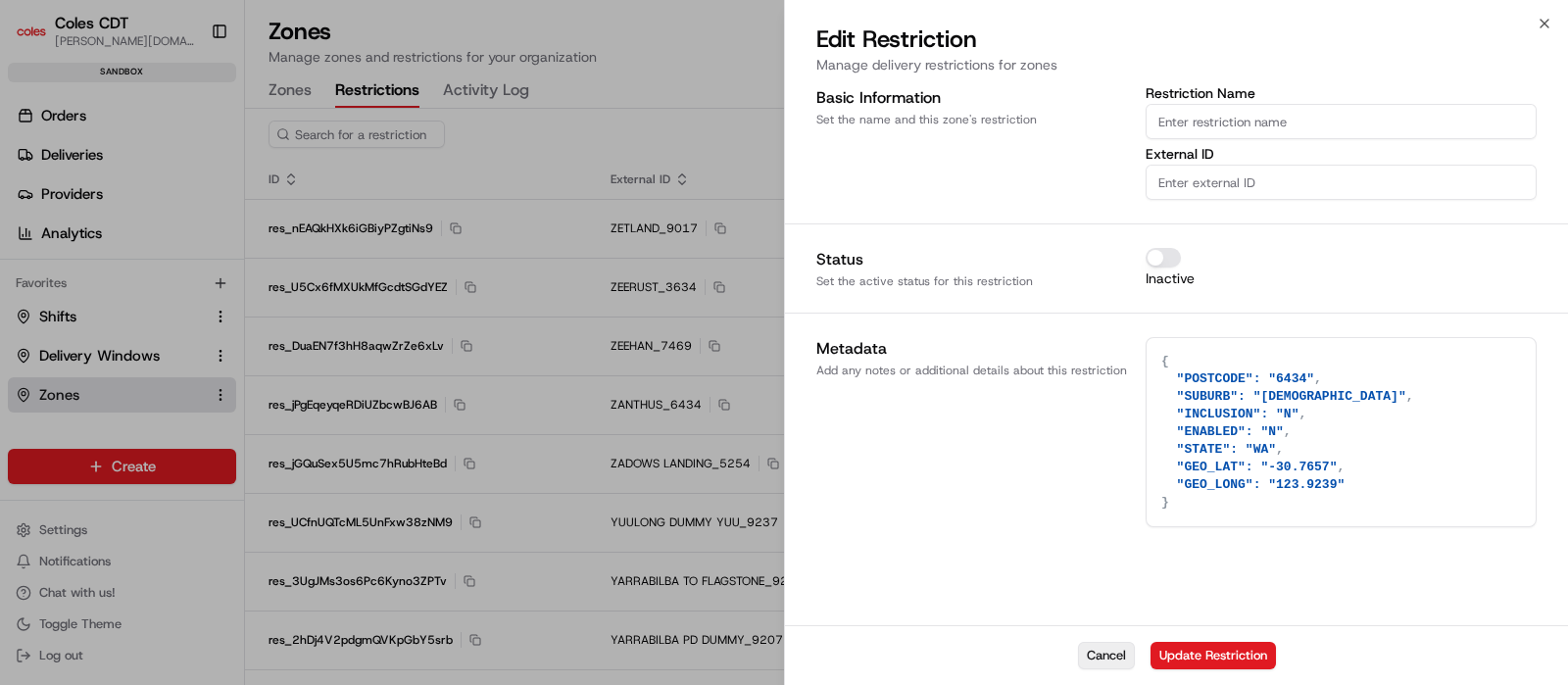 type on "{}" 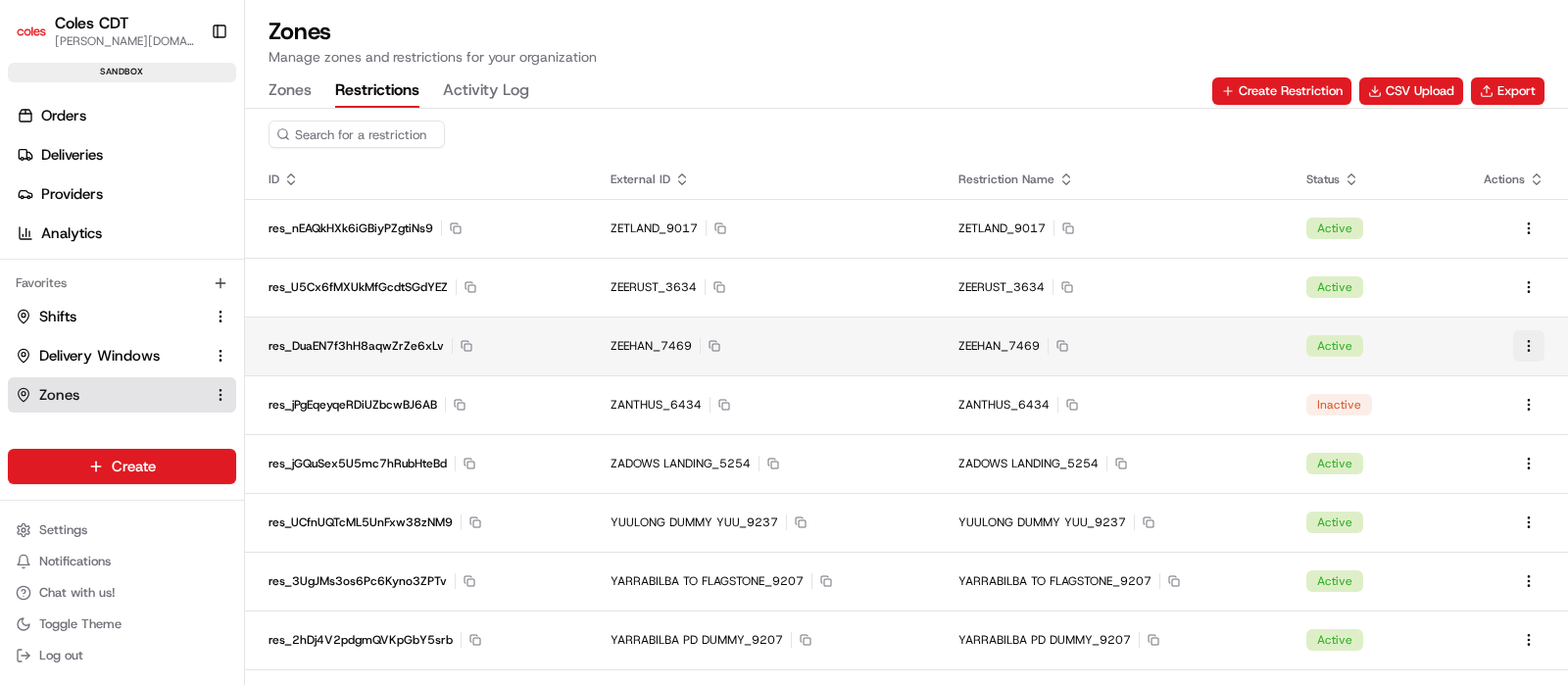 click at bounding box center [1529, 346] 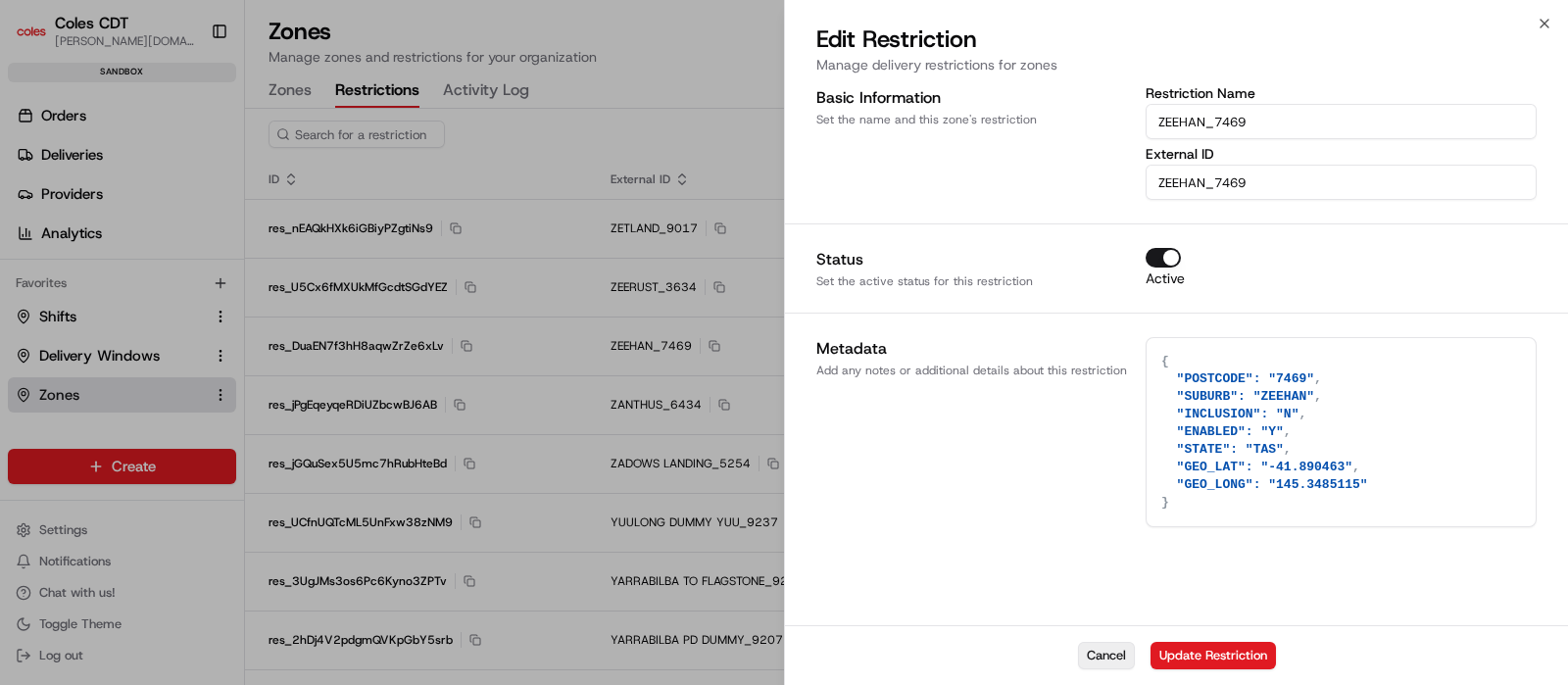 click on "Cancel" at bounding box center (1106, 656) 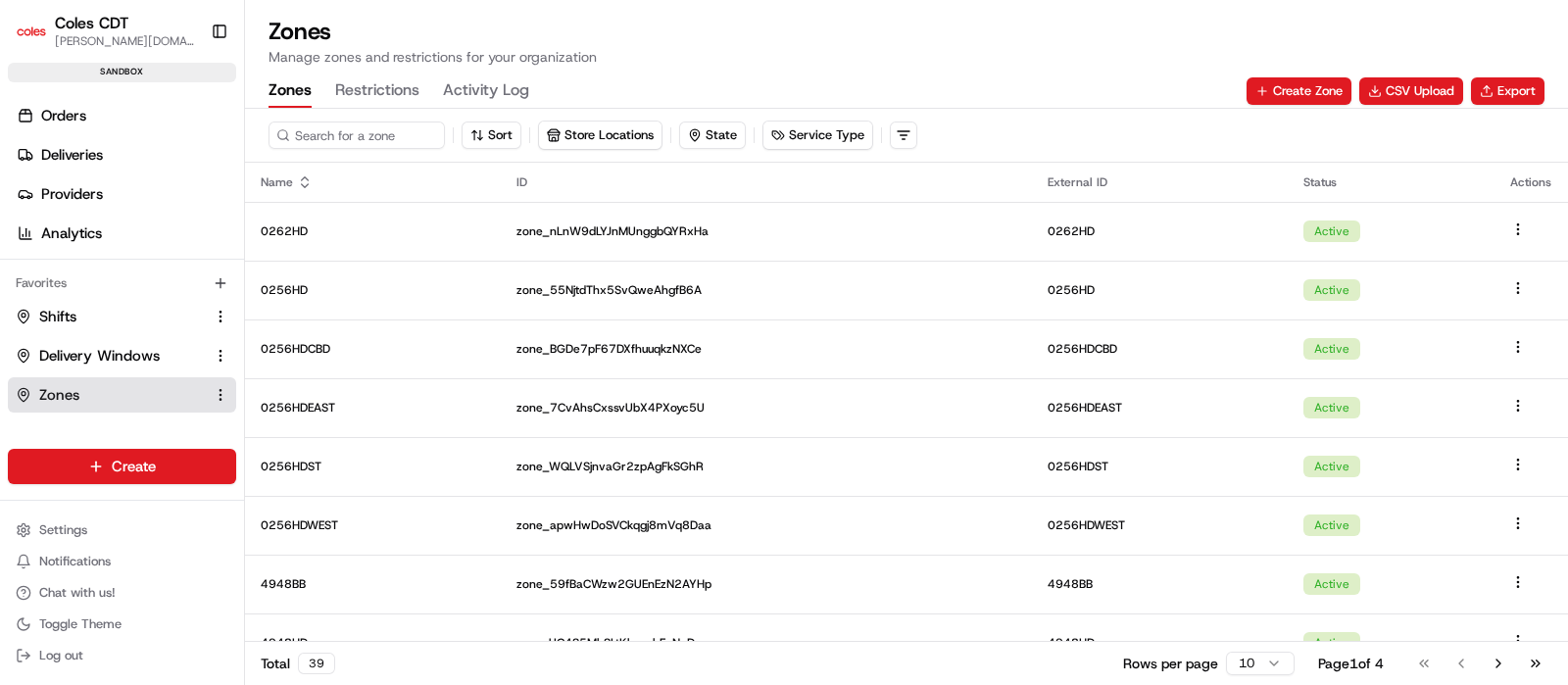 click on "Zones" at bounding box center [290, 91] 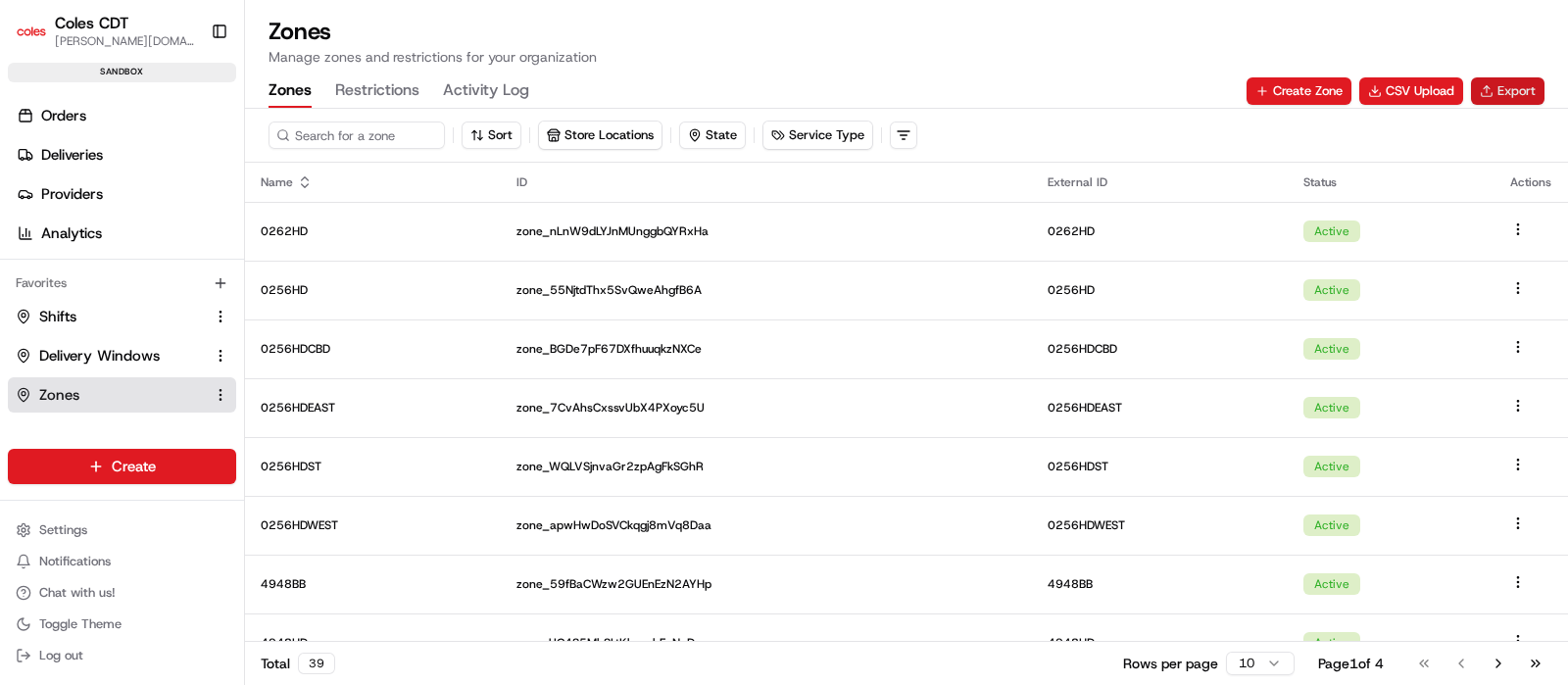 click on "Export" at bounding box center (1507, 91) 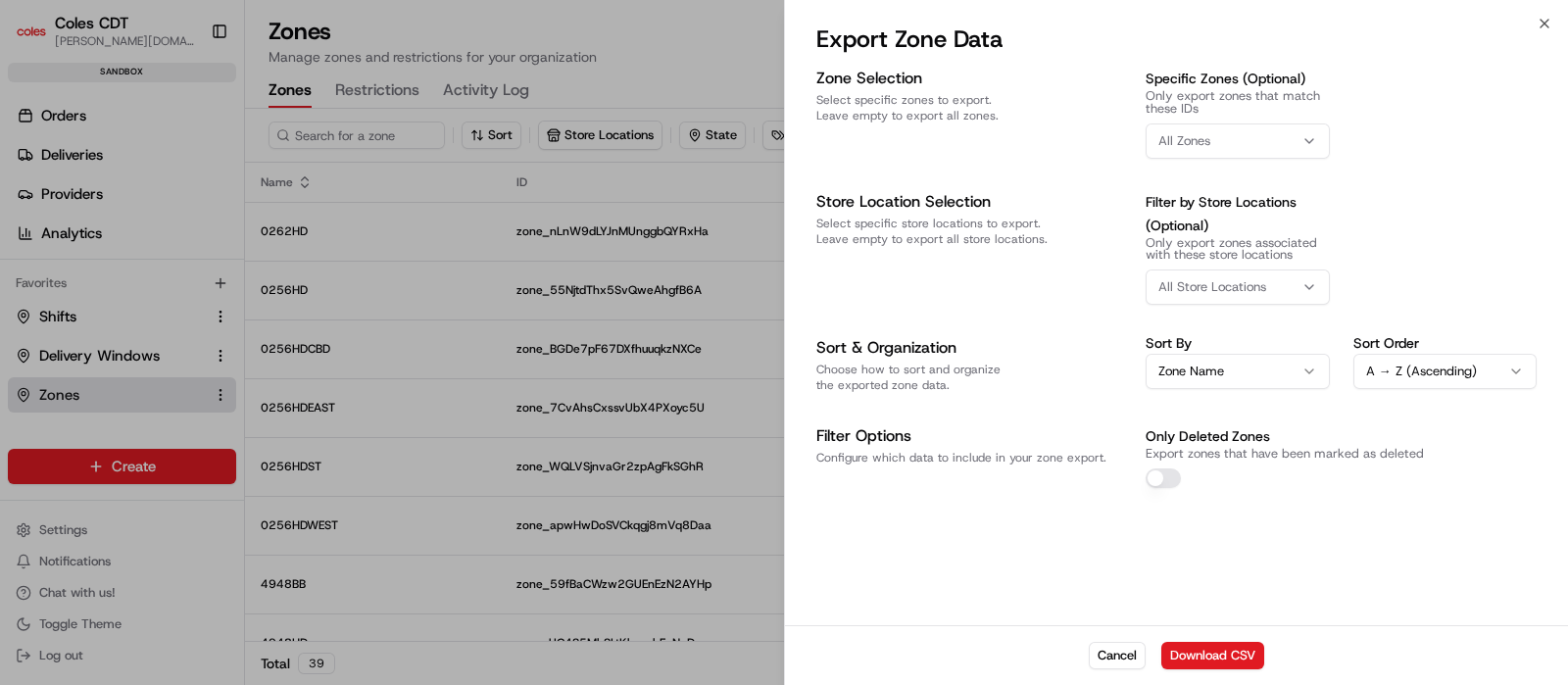 click 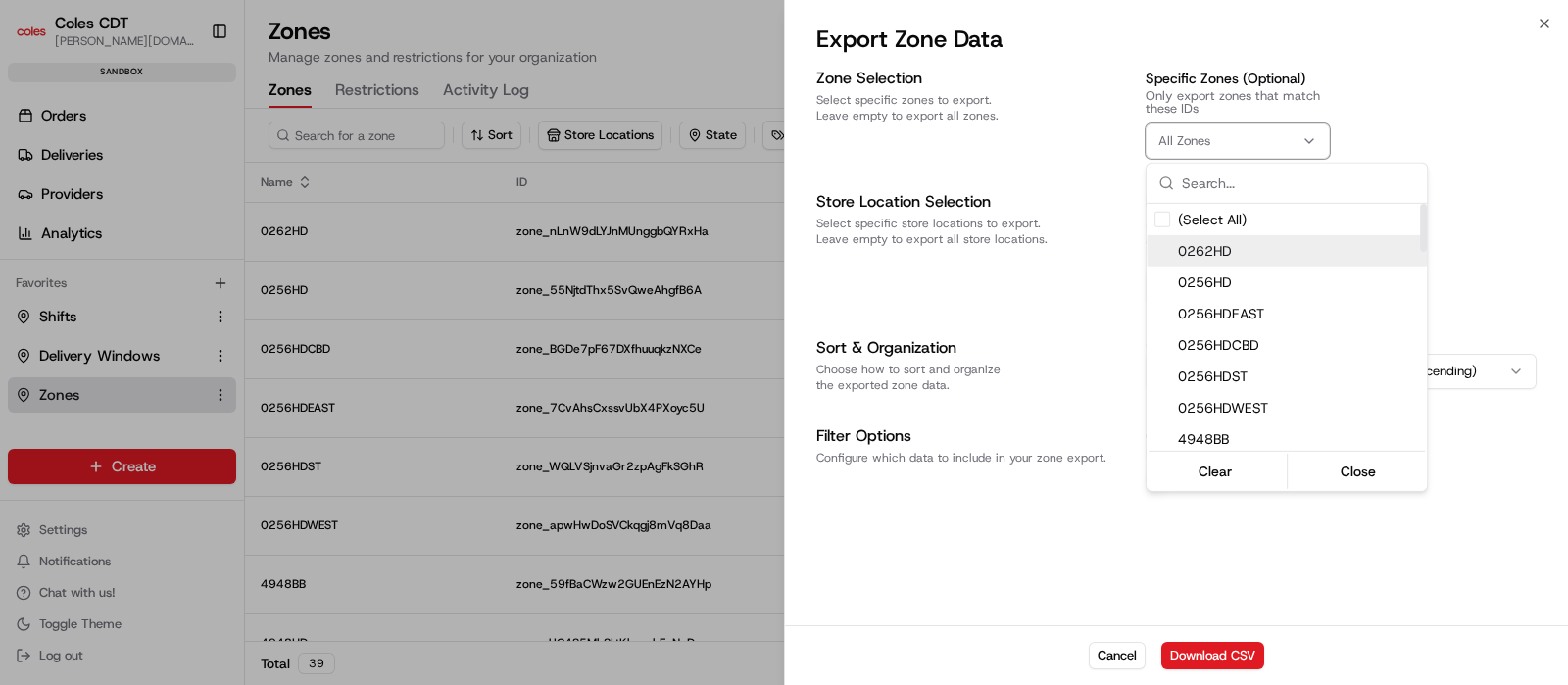 click on "0262HD" at bounding box center (1298, 251) 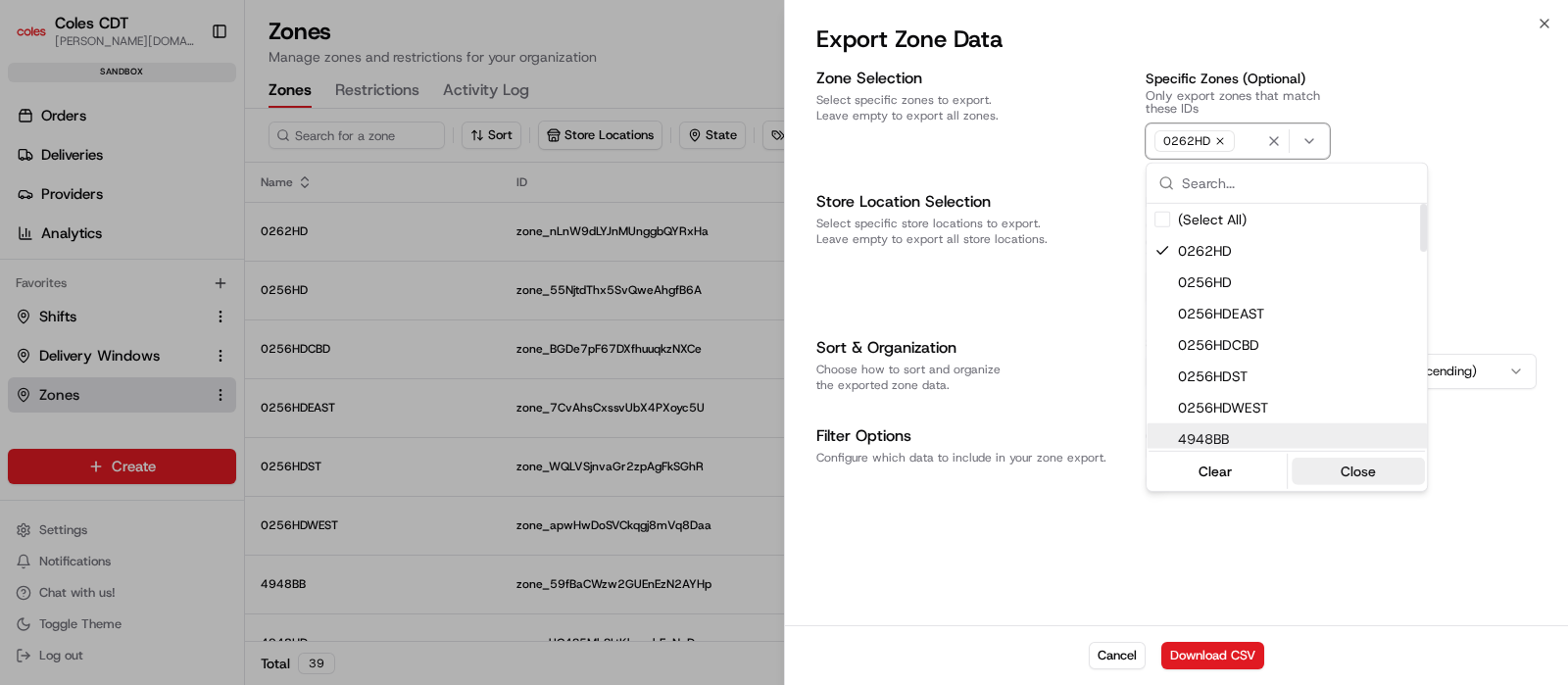 click on "Close" at bounding box center (1358, 471) 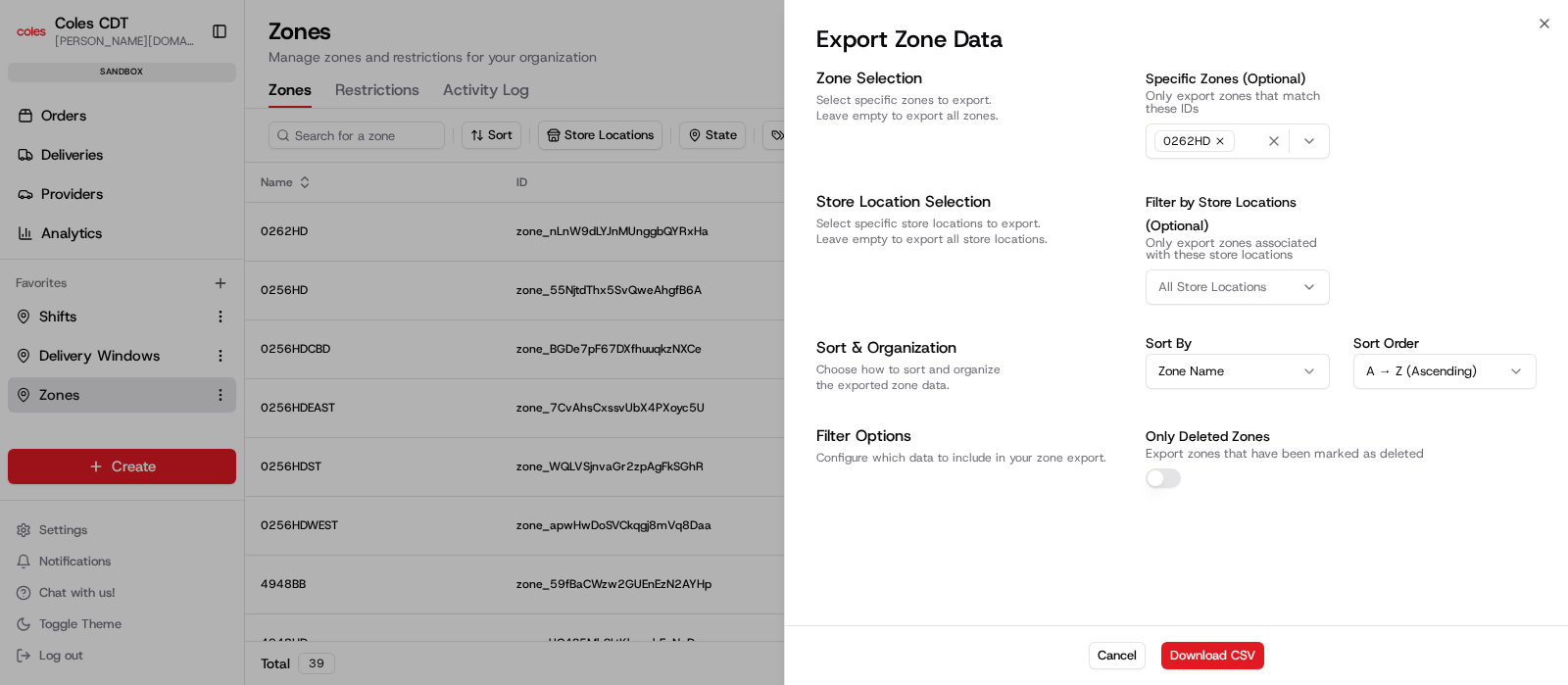 click 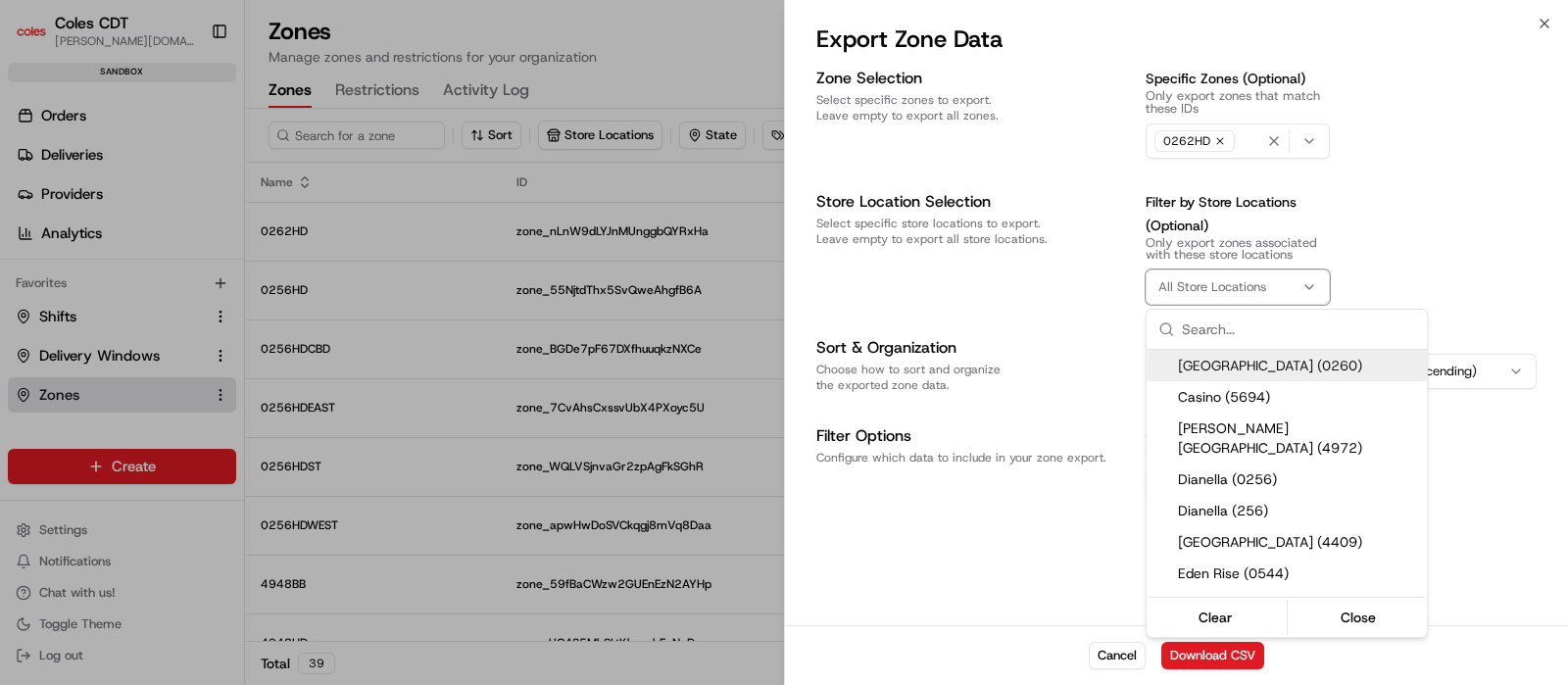 click at bounding box center [784, 342] 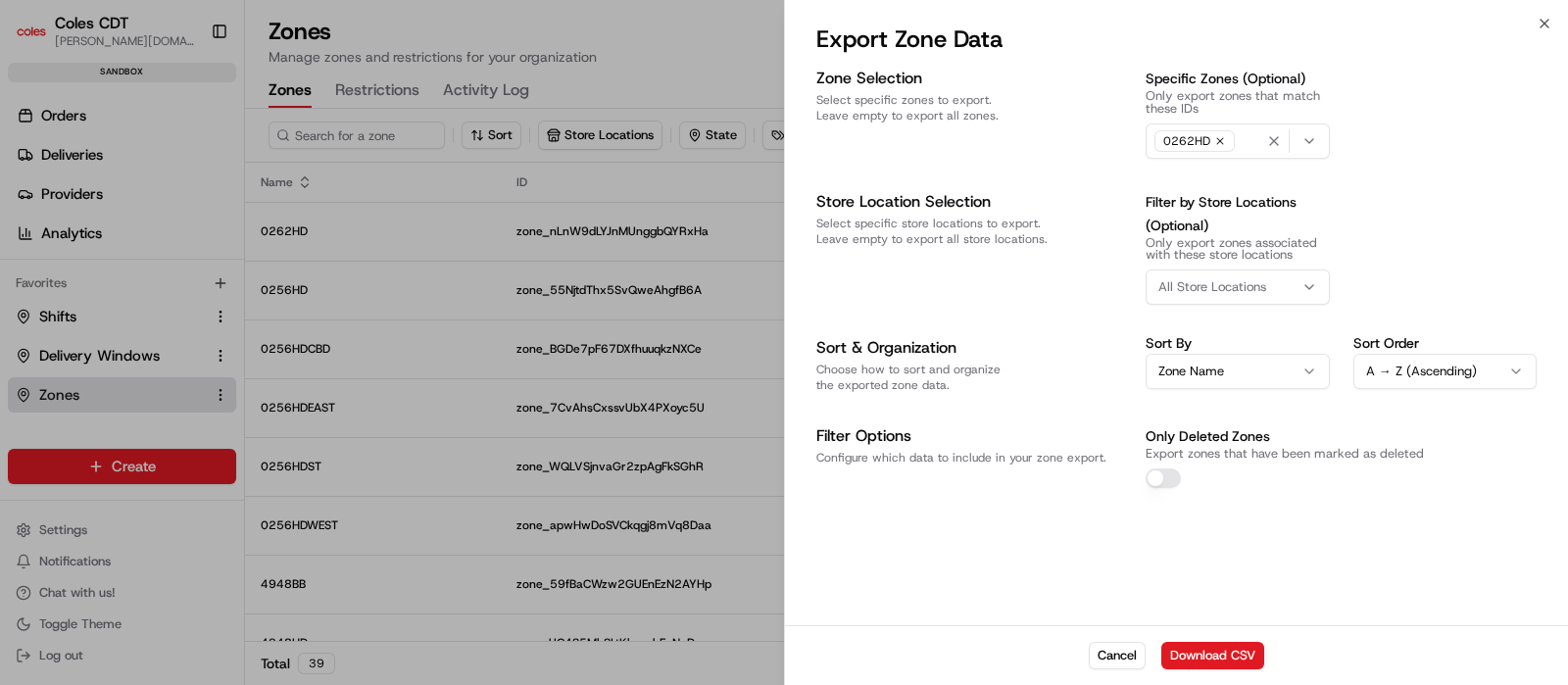 click on "Zone Name" at bounding box center (1238, 371) 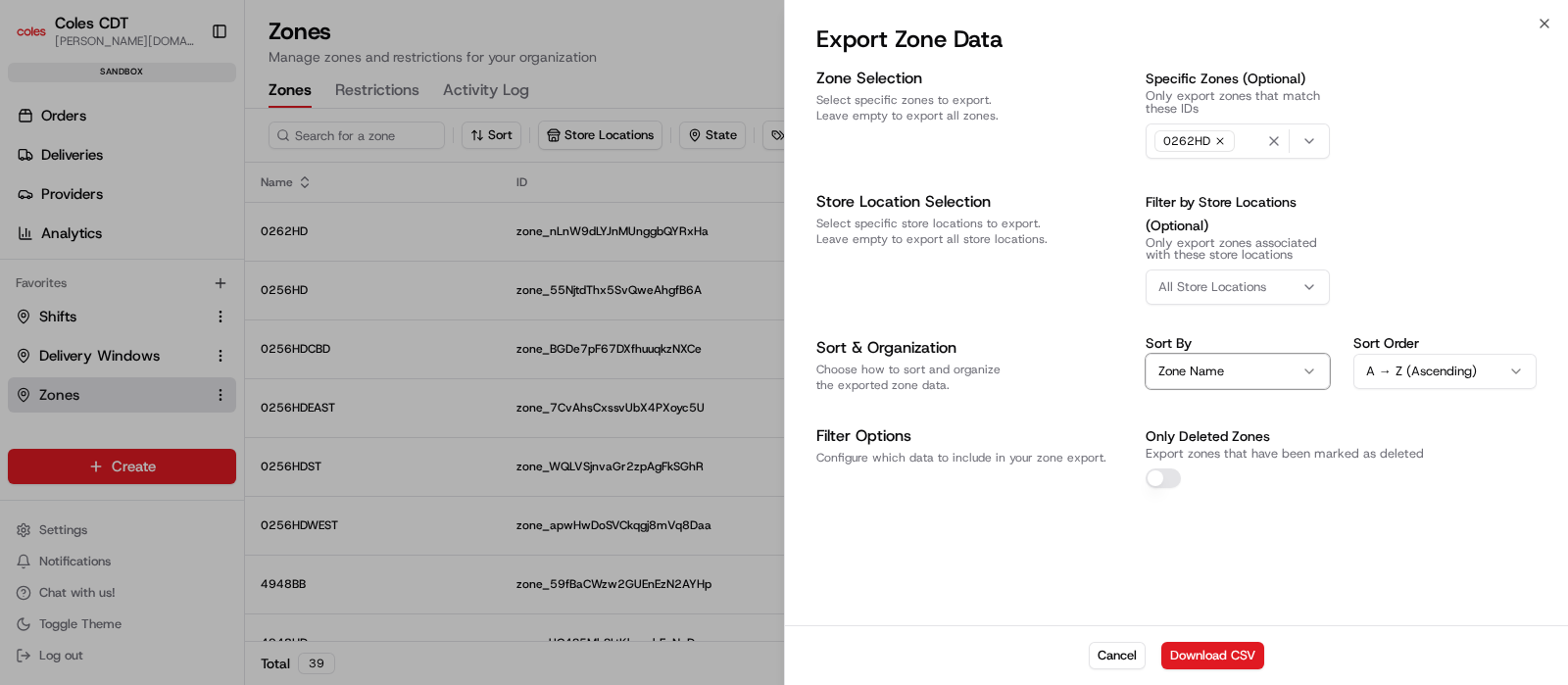click on "Zone Name" at bounding box center (1238, 371) 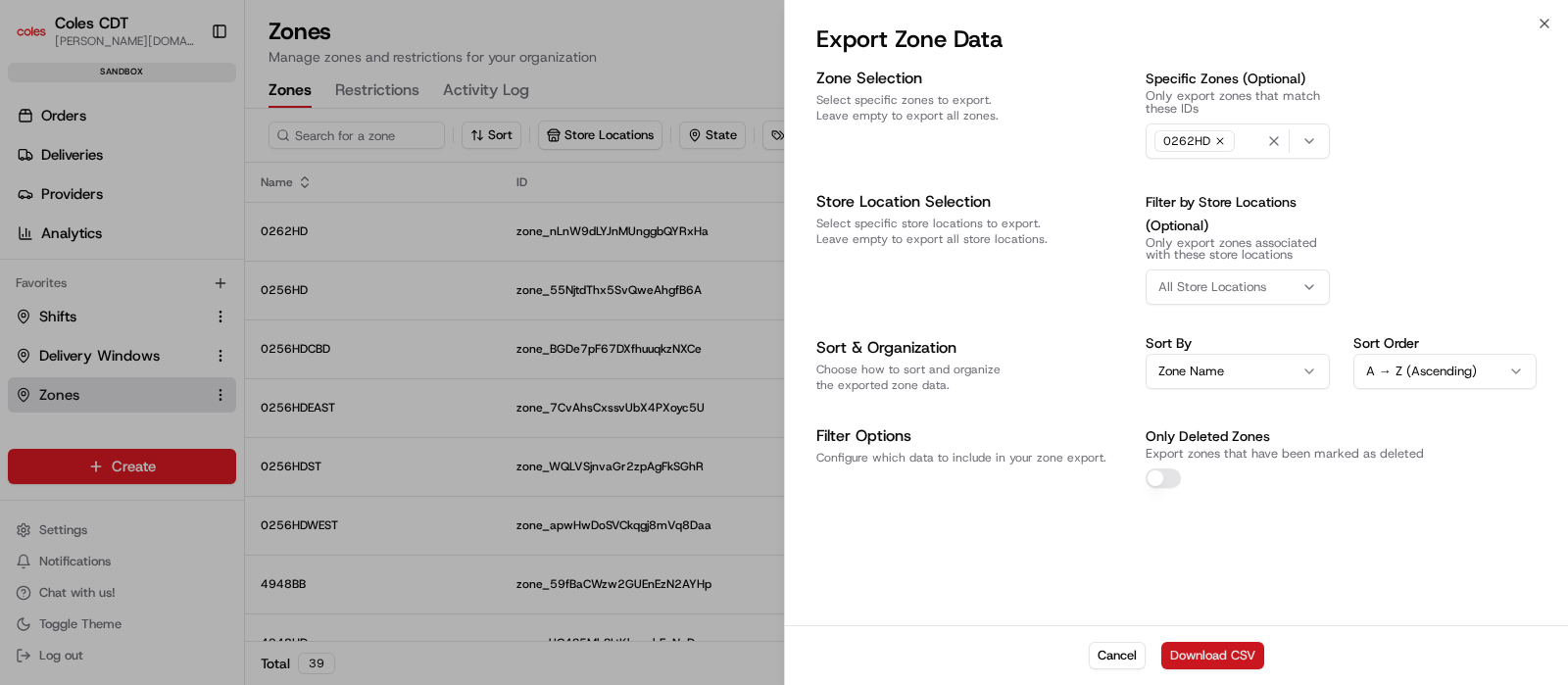 click on "Download CSV" at bounding box center (1212, 656) 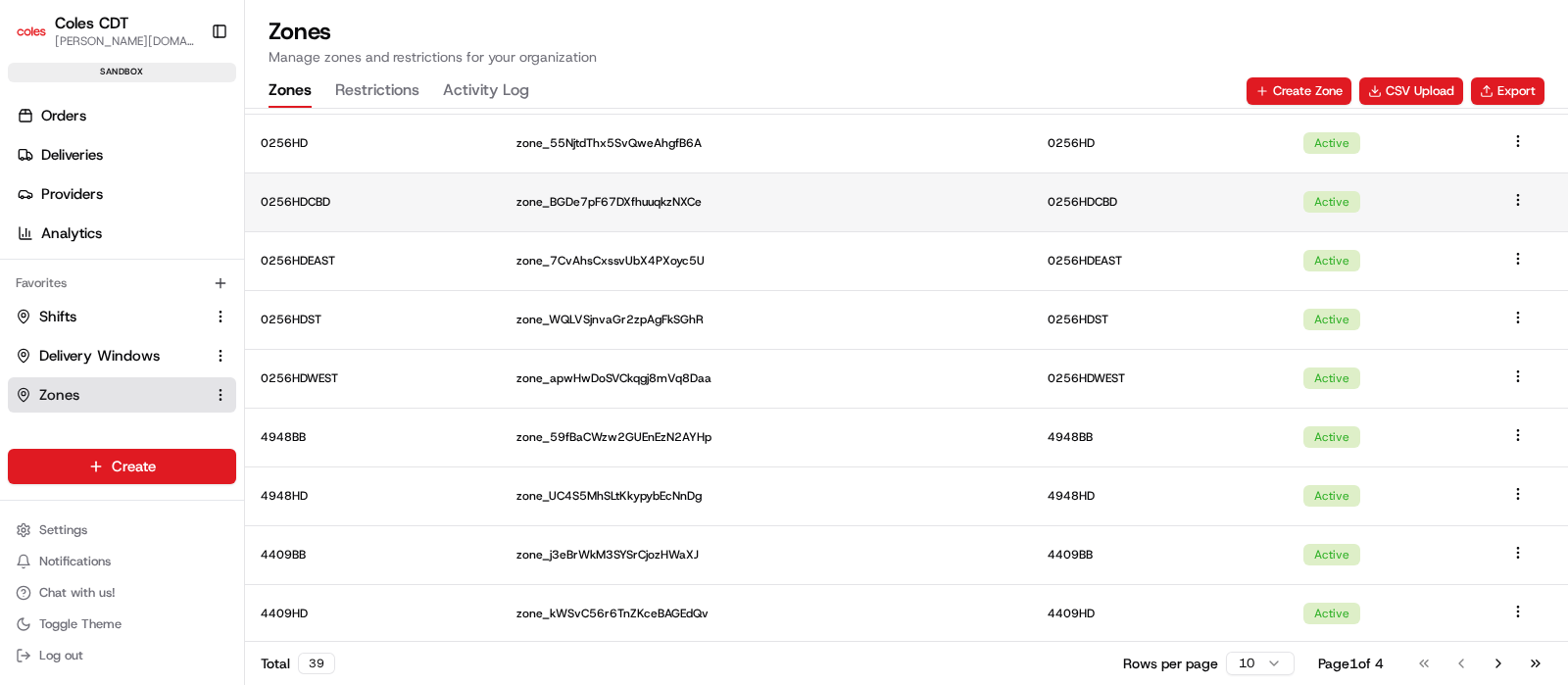 scroll, scrollTop: 0, scrollLeft: 0, axis: both 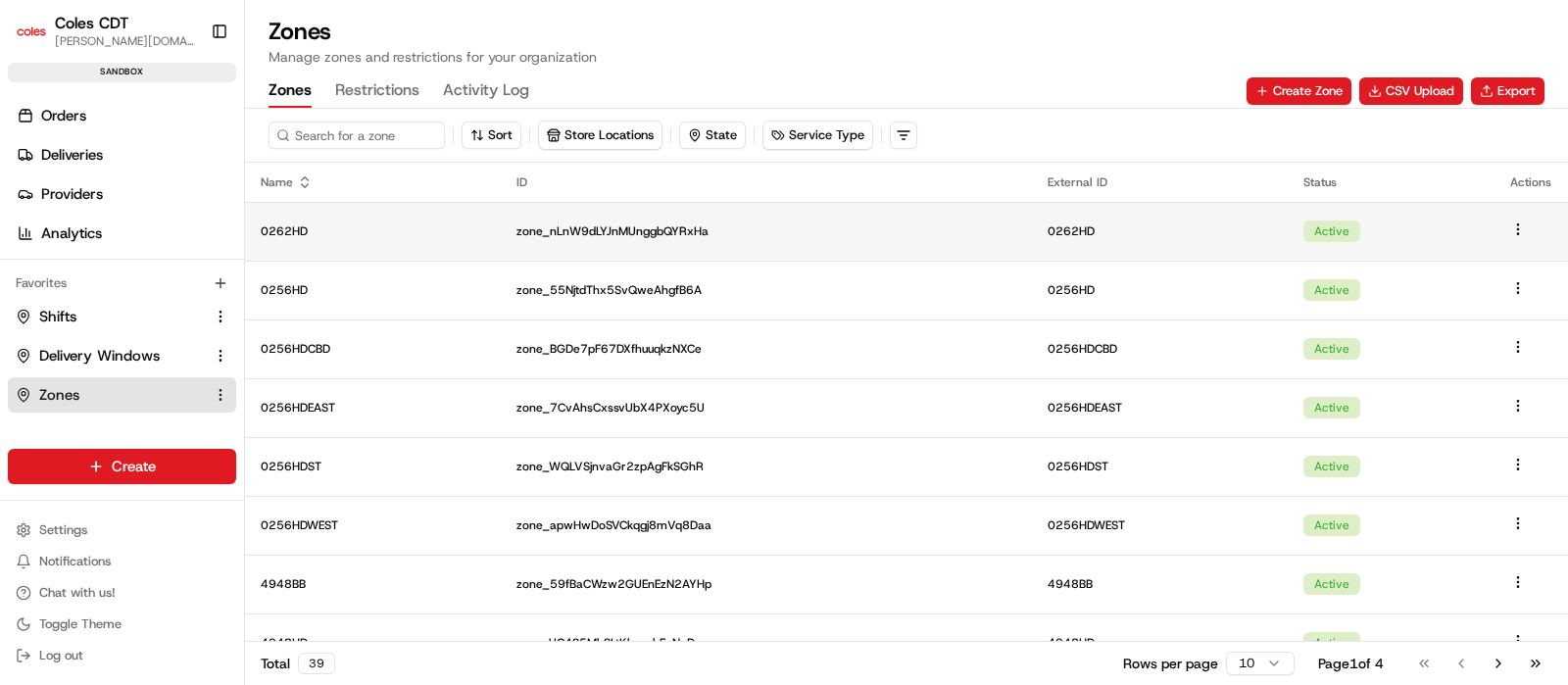 click on "Active" at bounding box center (1332, 231) 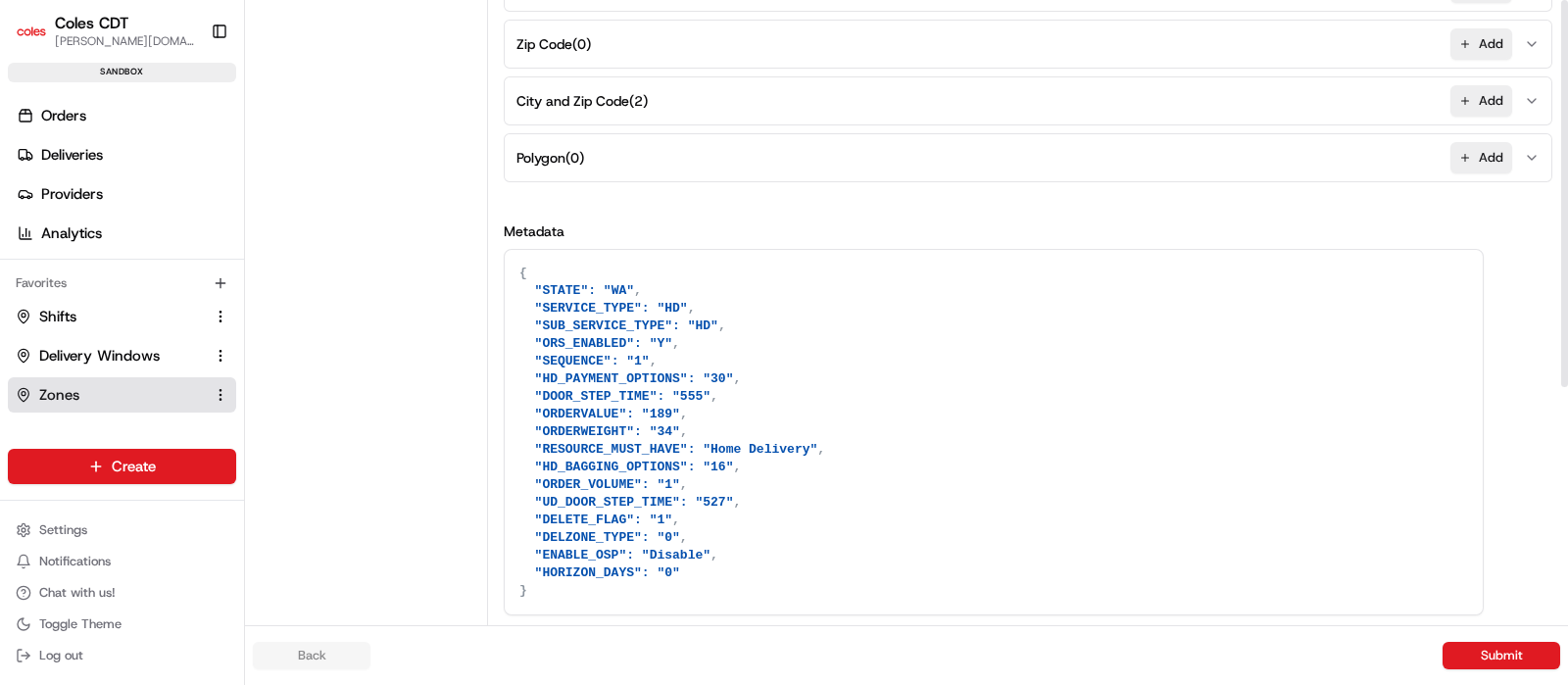 scroll, scrollTop: 0, scrollLeft: 0, axis: both 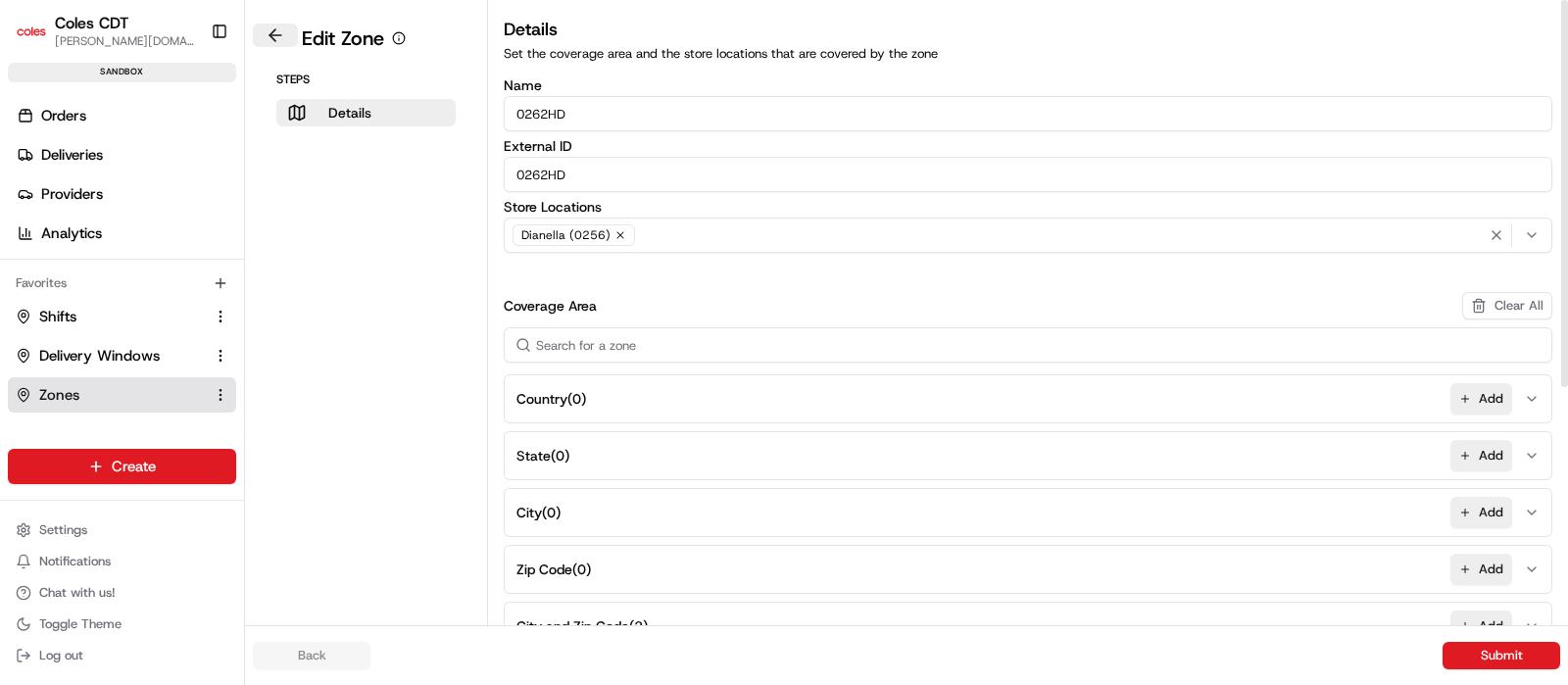 click at bounding box center [275, 35] 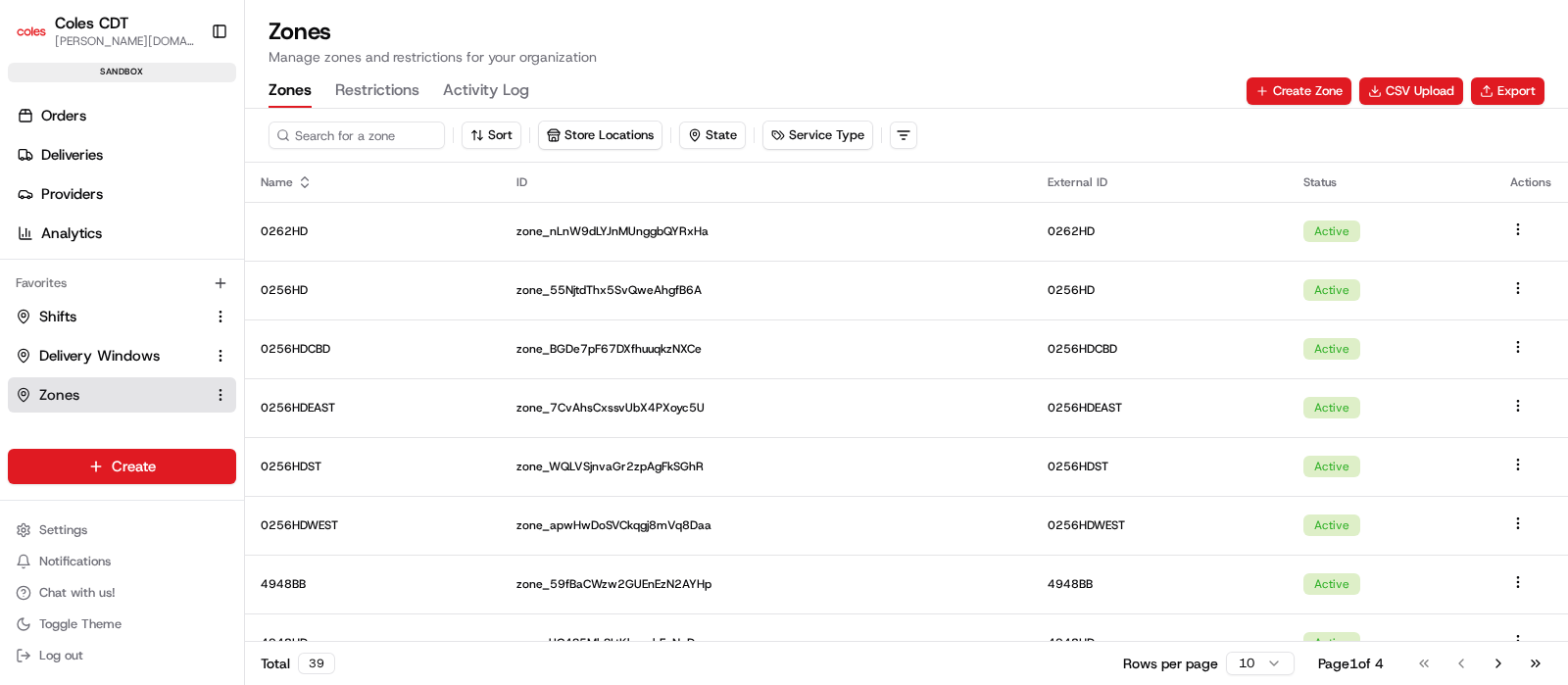 click on "Restrictions" at bounding box center (377, 91) 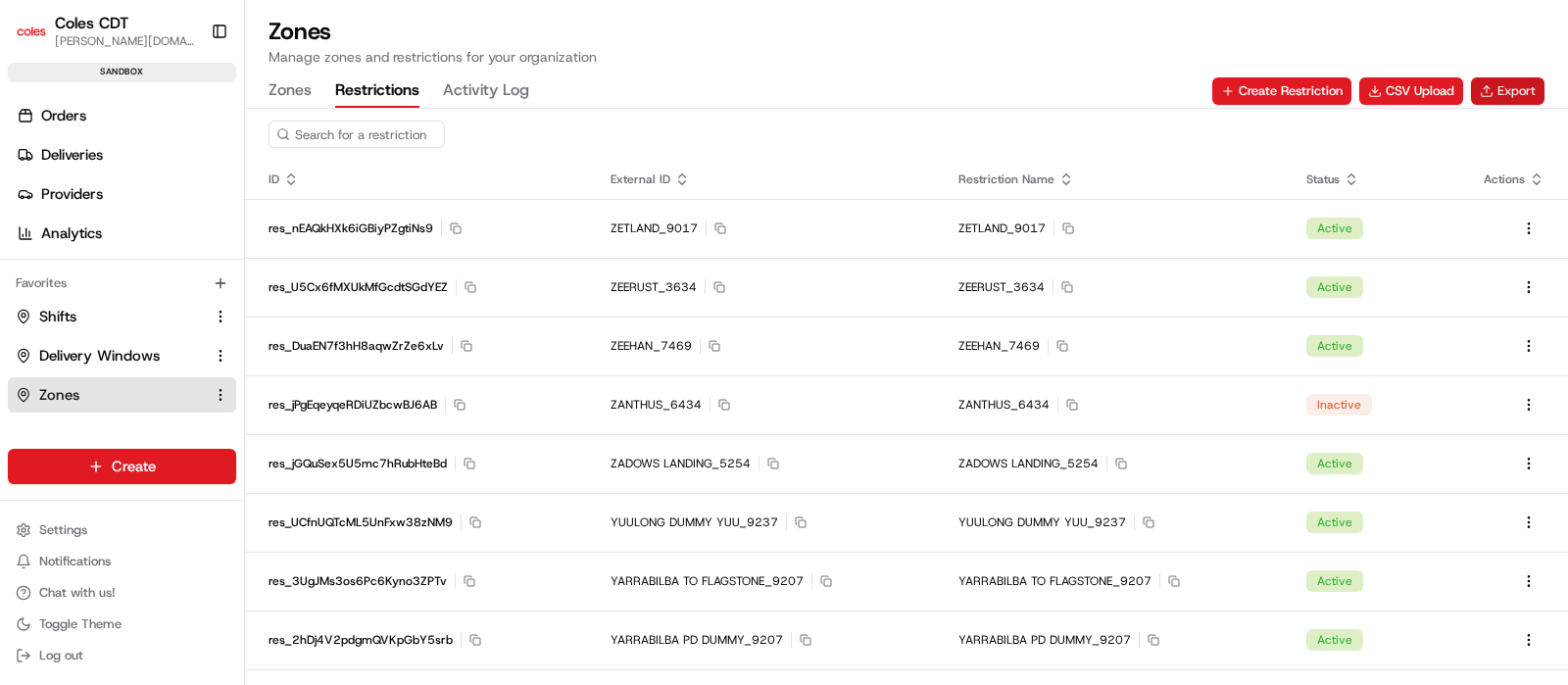 click on "Export" at bounding box center (1507, 91) 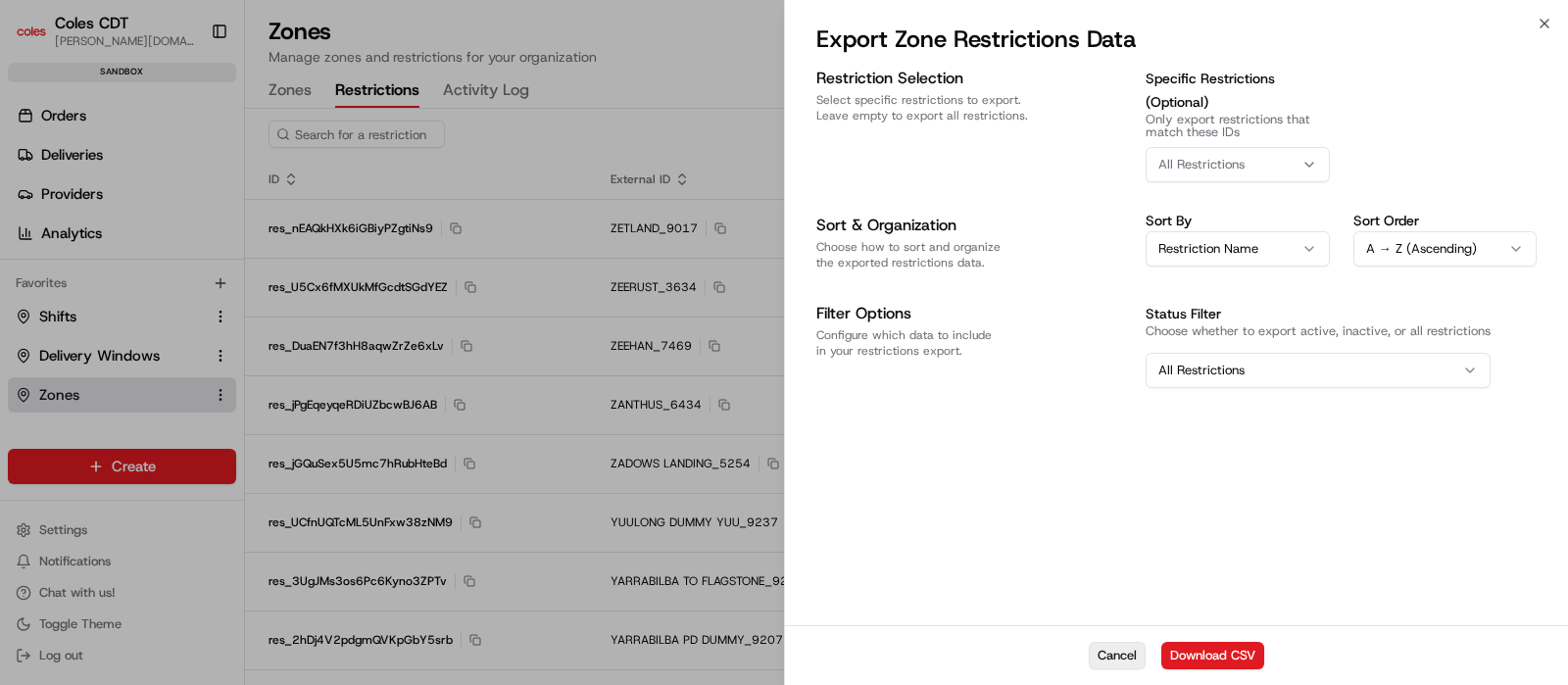 click on "Cancel" at bounding box center [1117, 656] 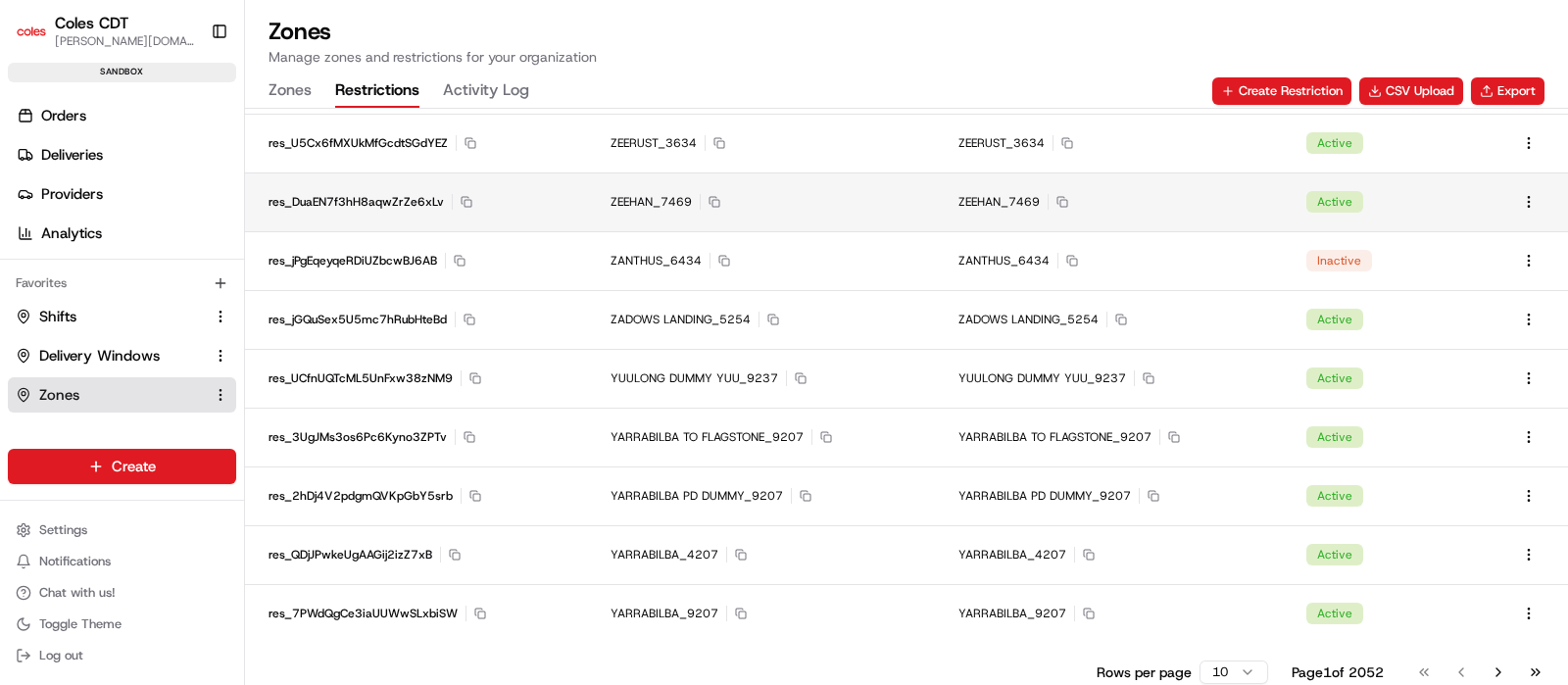 scroll, scrollTop: 0, scrollLeft: 0, axis: both 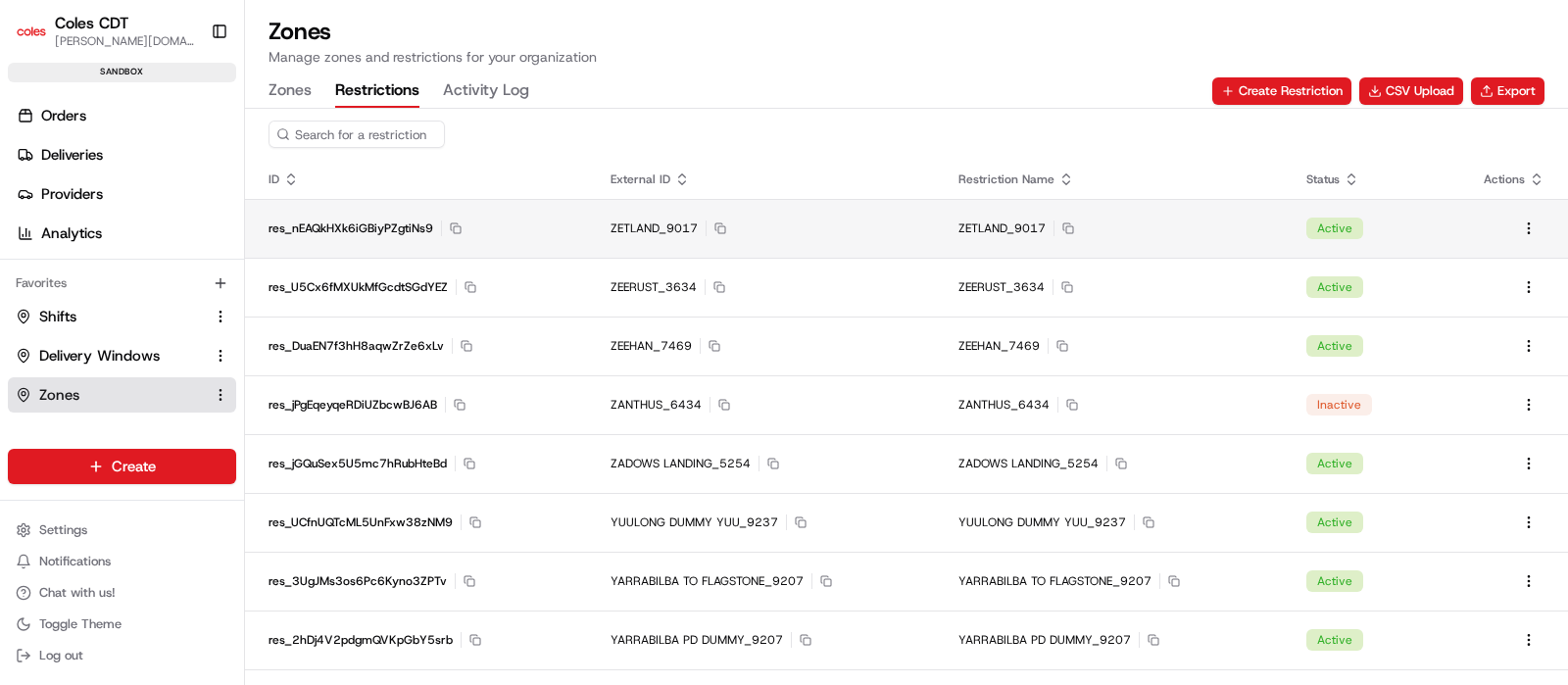 click on "Active" at bounding box center (1335, 228) 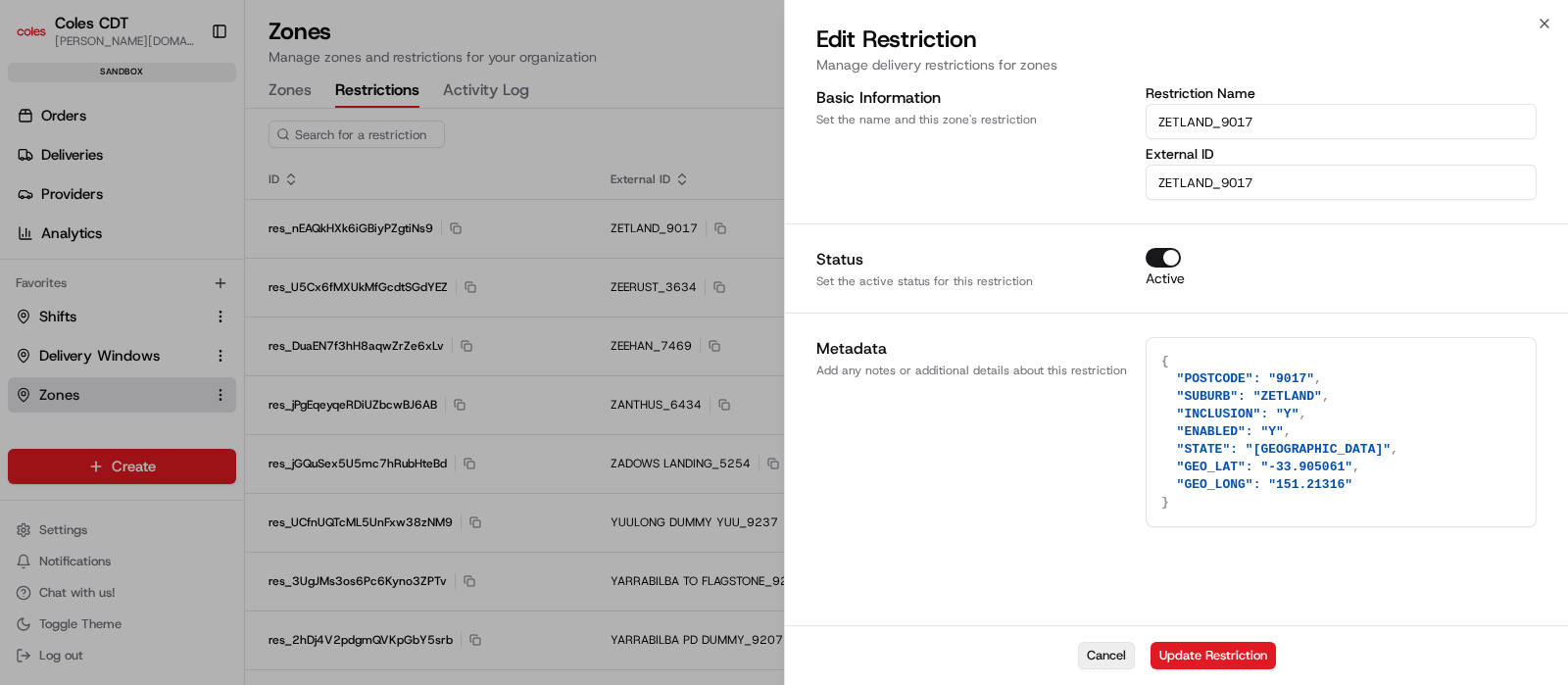 click on "Cancel" at bounding box center (1106, 656) 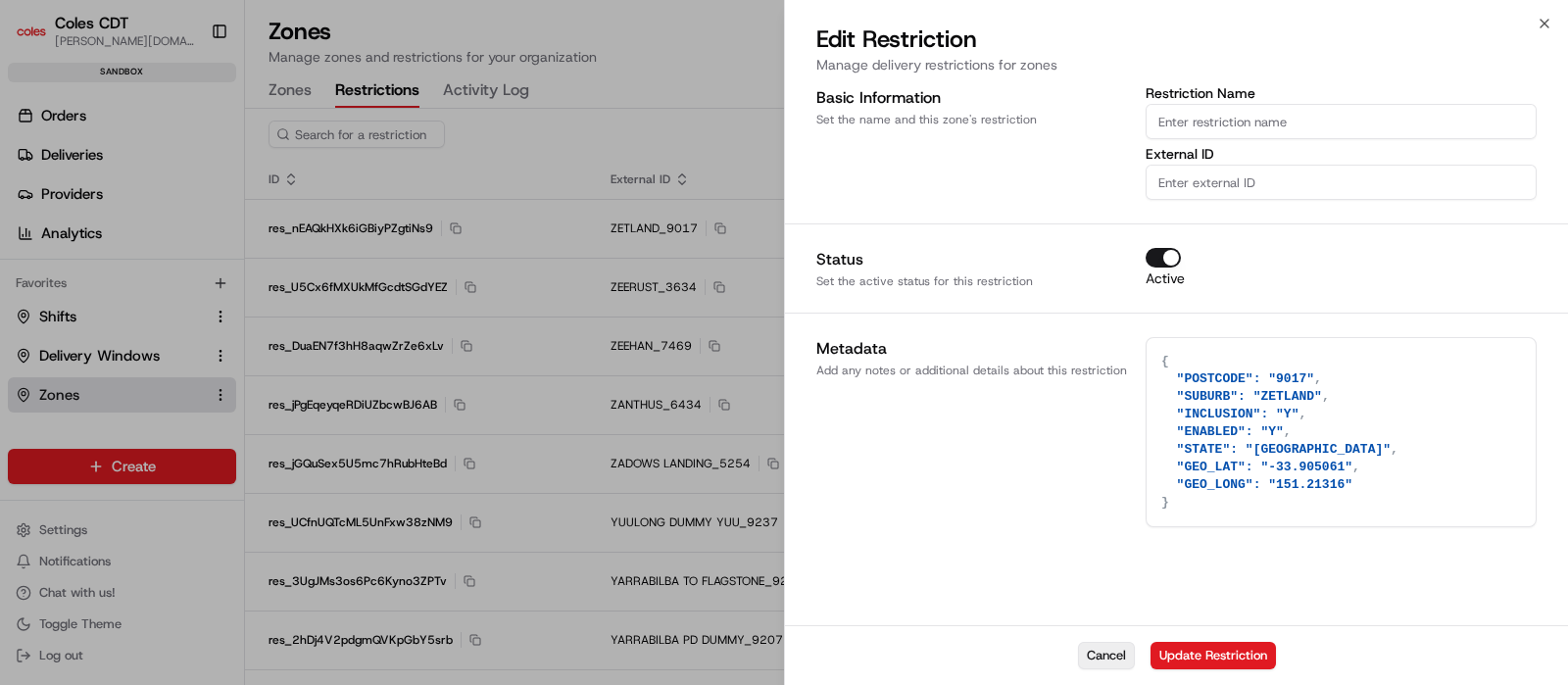 type on "{}" 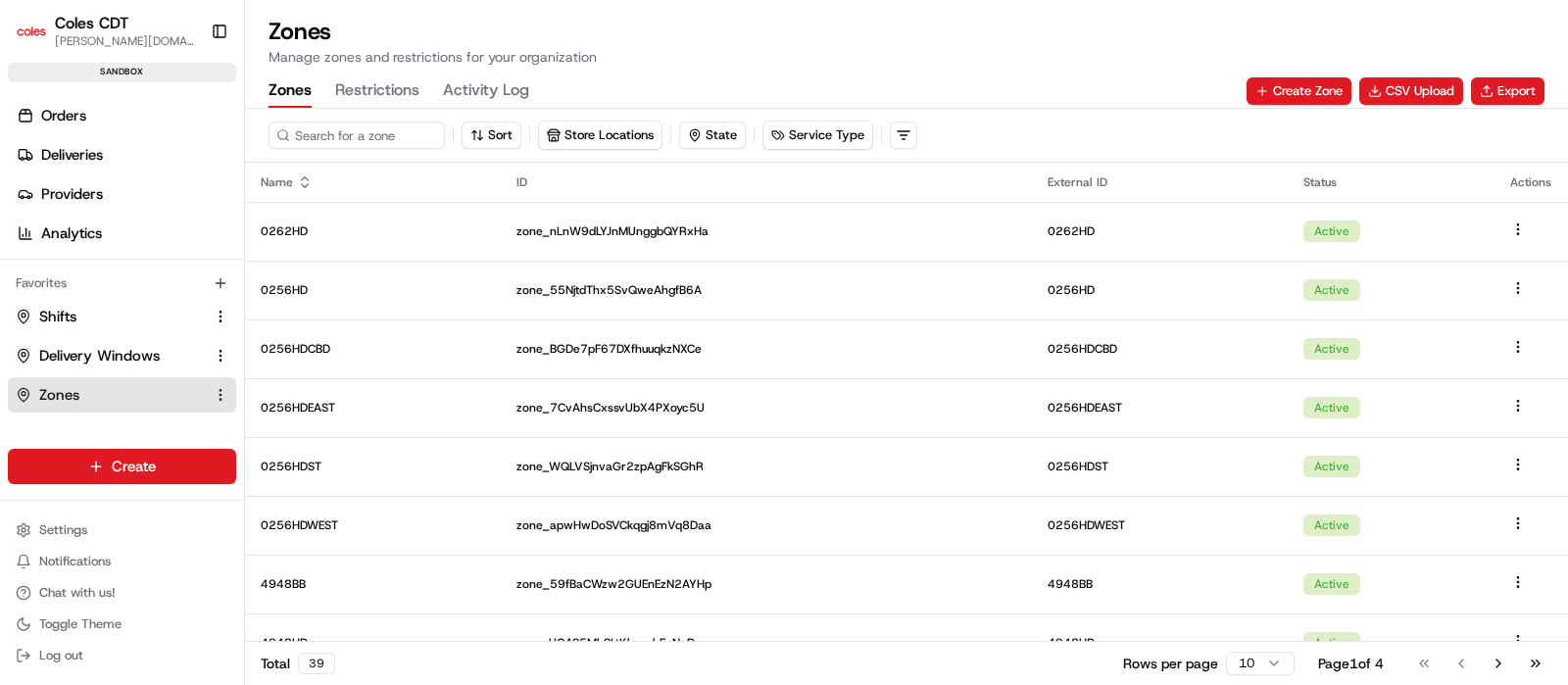click on "Zones" at bounding box center [290, 91] 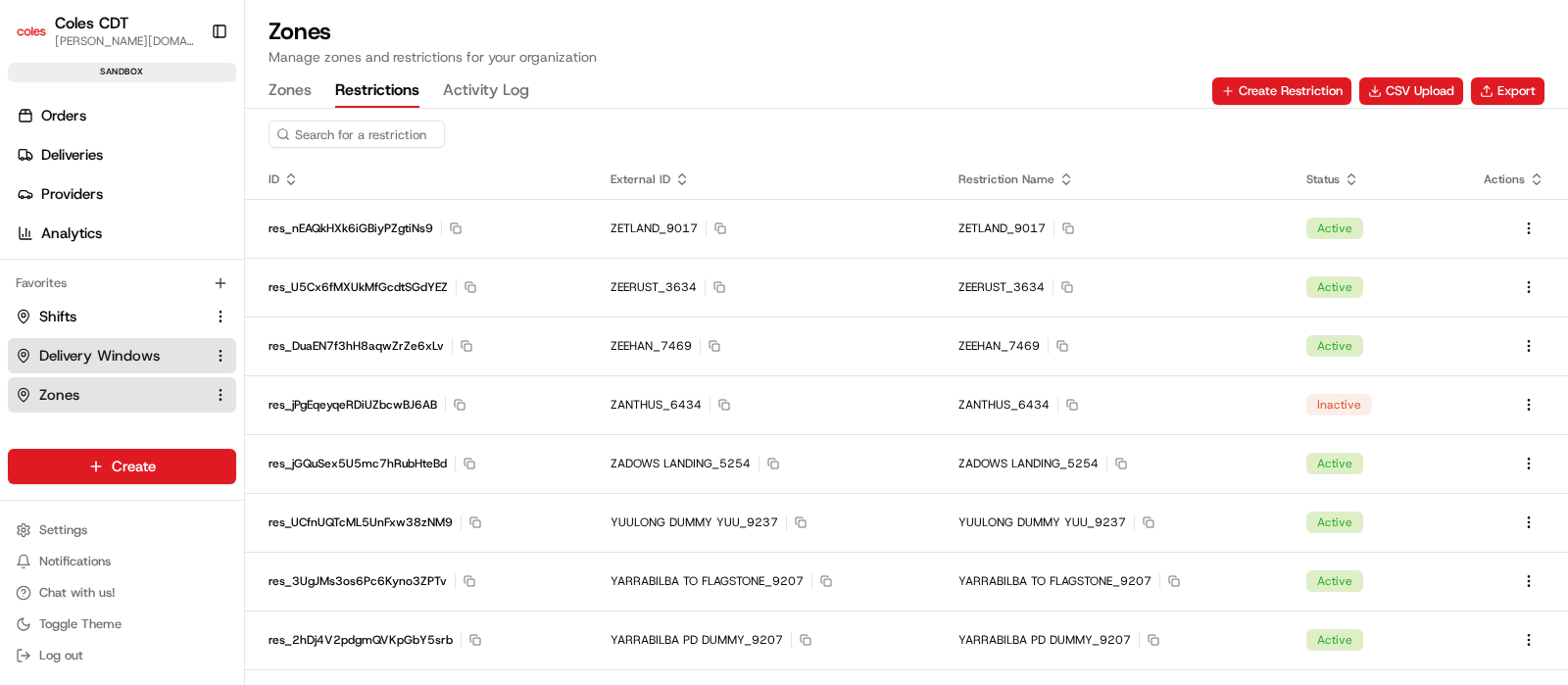 click on "Delivery Windows" at bounding box center [99, 356] 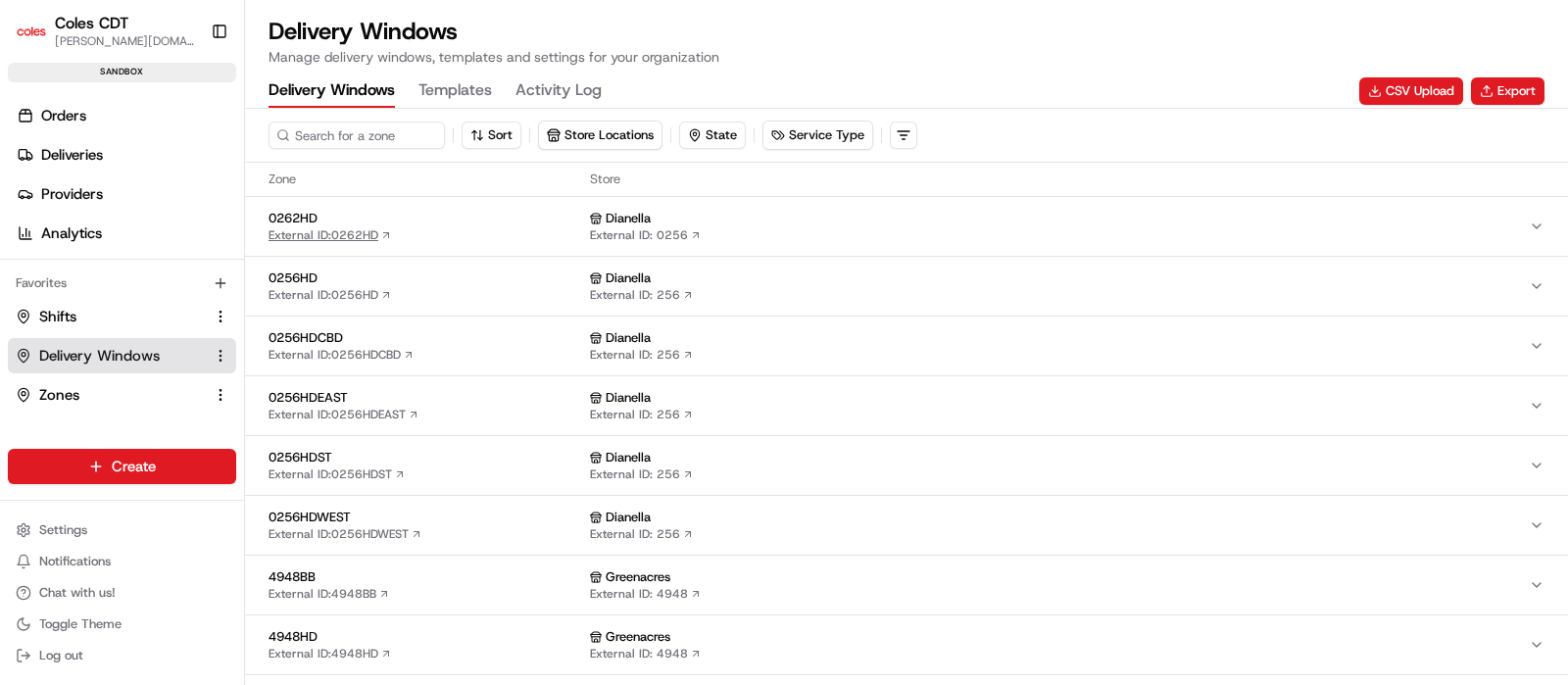 click on "External ID:  0262HD" at bounding box center (330, 235) 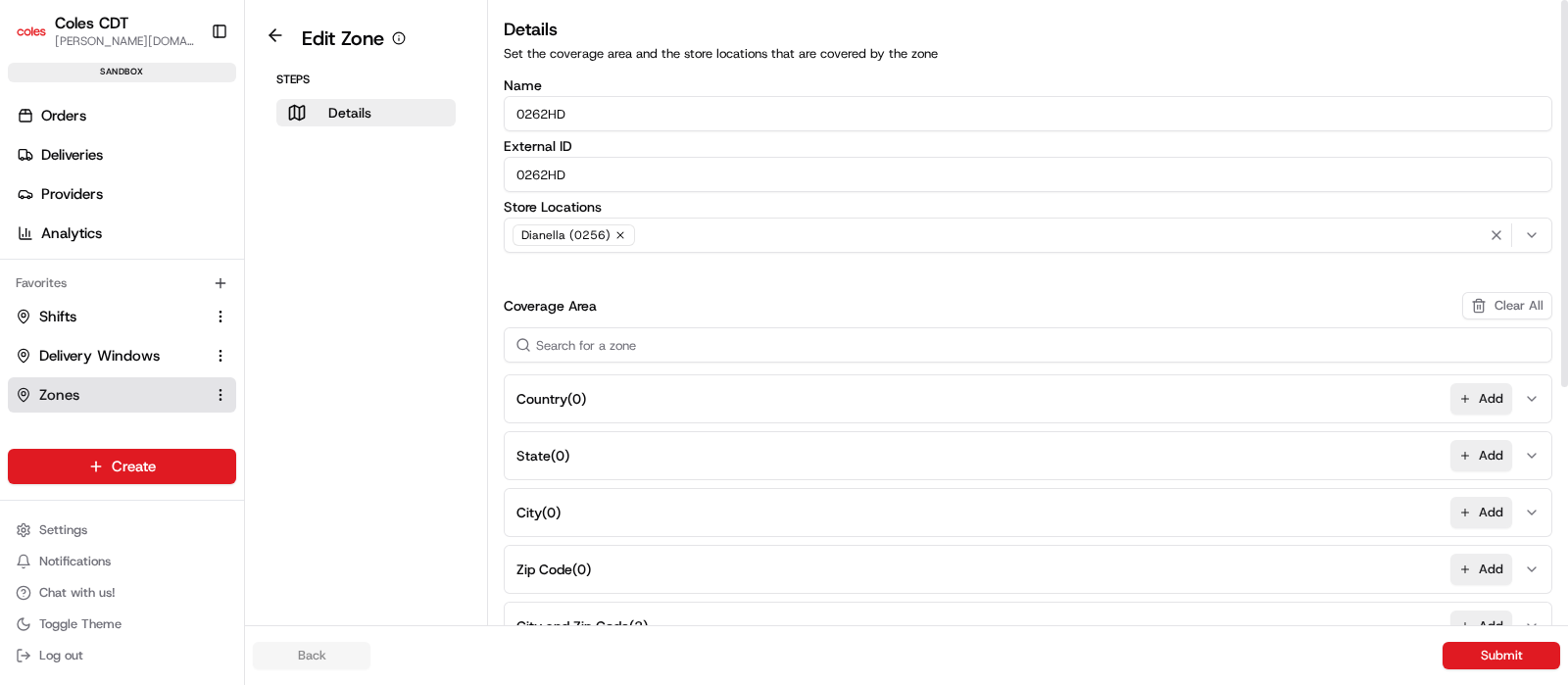 scroll, scrollTop: 0, scrollLeft: 0, axis: both 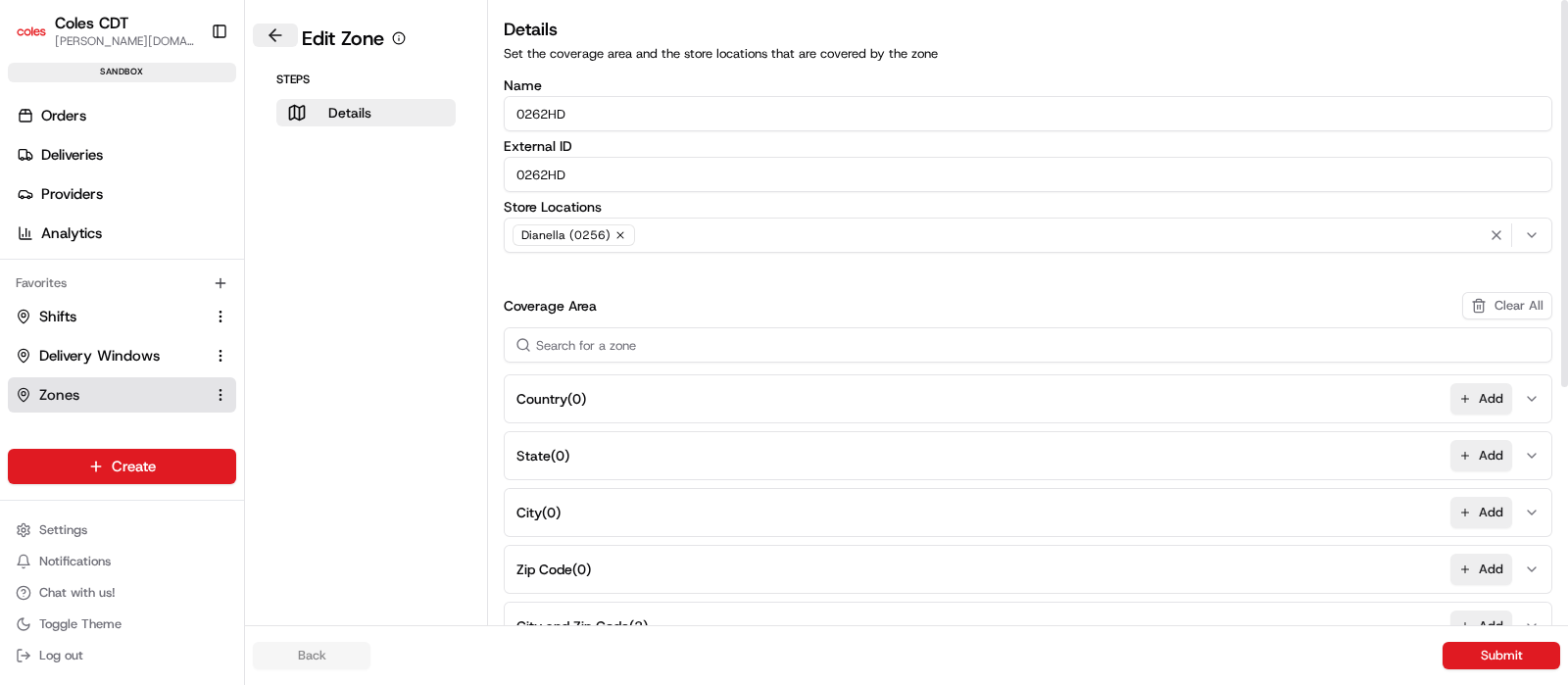 click at bounding box center [275, 35] 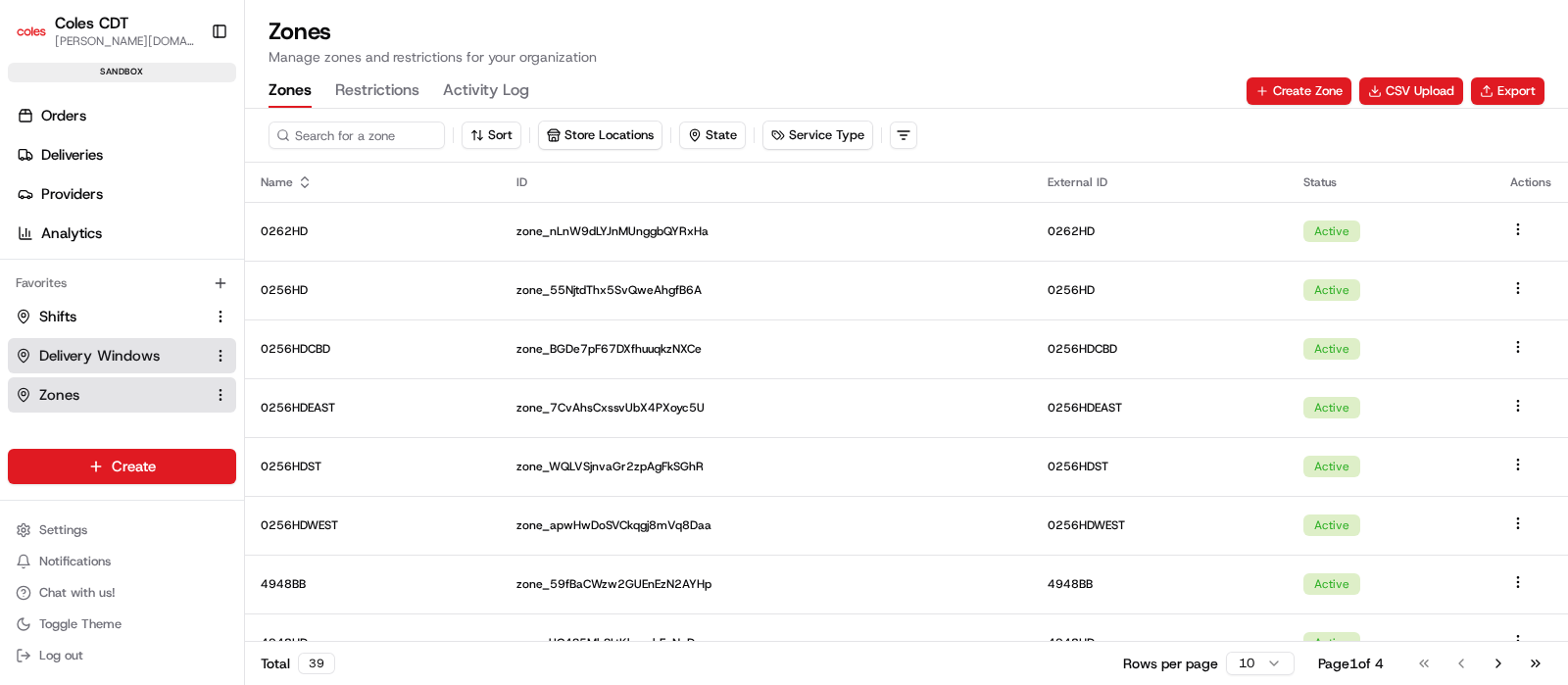 click on "Delivery Windows" at bounding box center [99, 356] 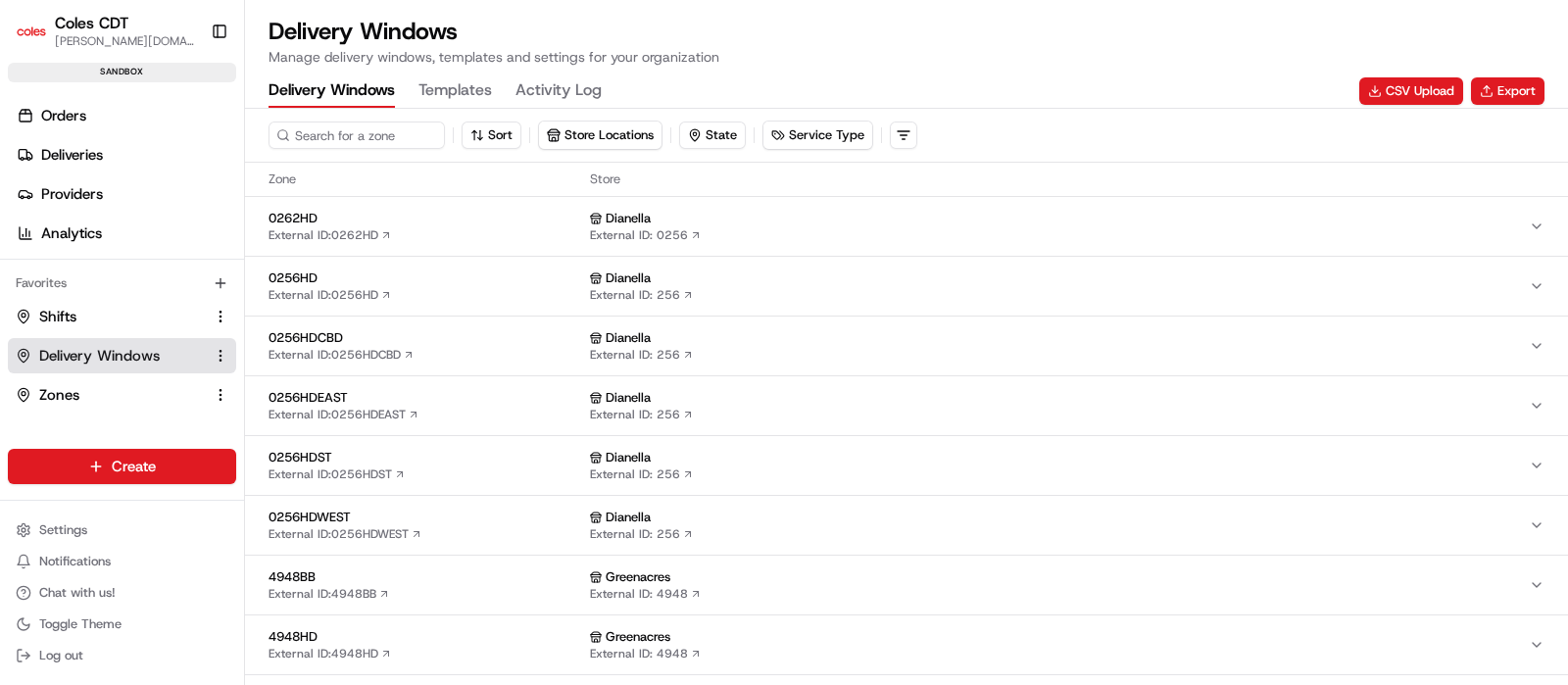 scroll, scrollTop: 166, scrollLeft: 0, axis: vertical 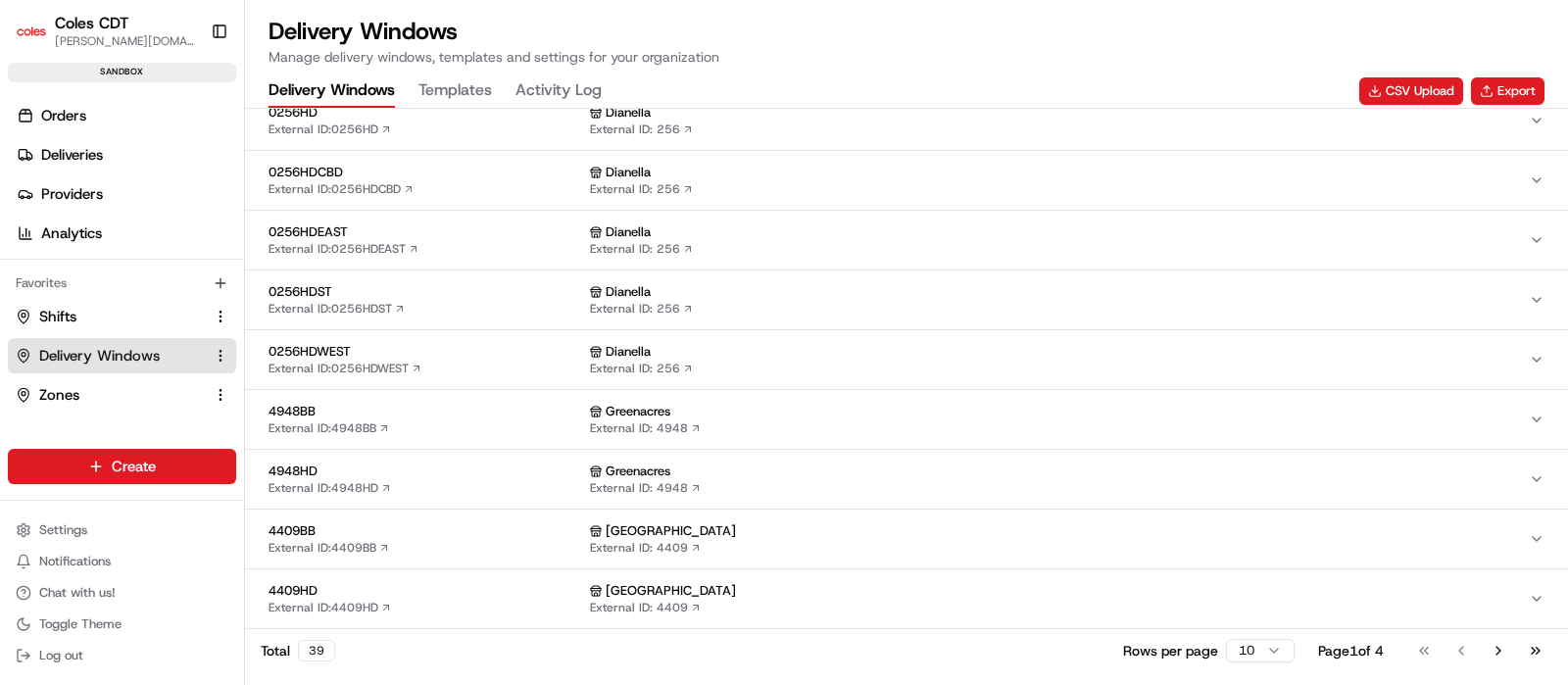 click on "4409BB" at bounding box center (425, 531) 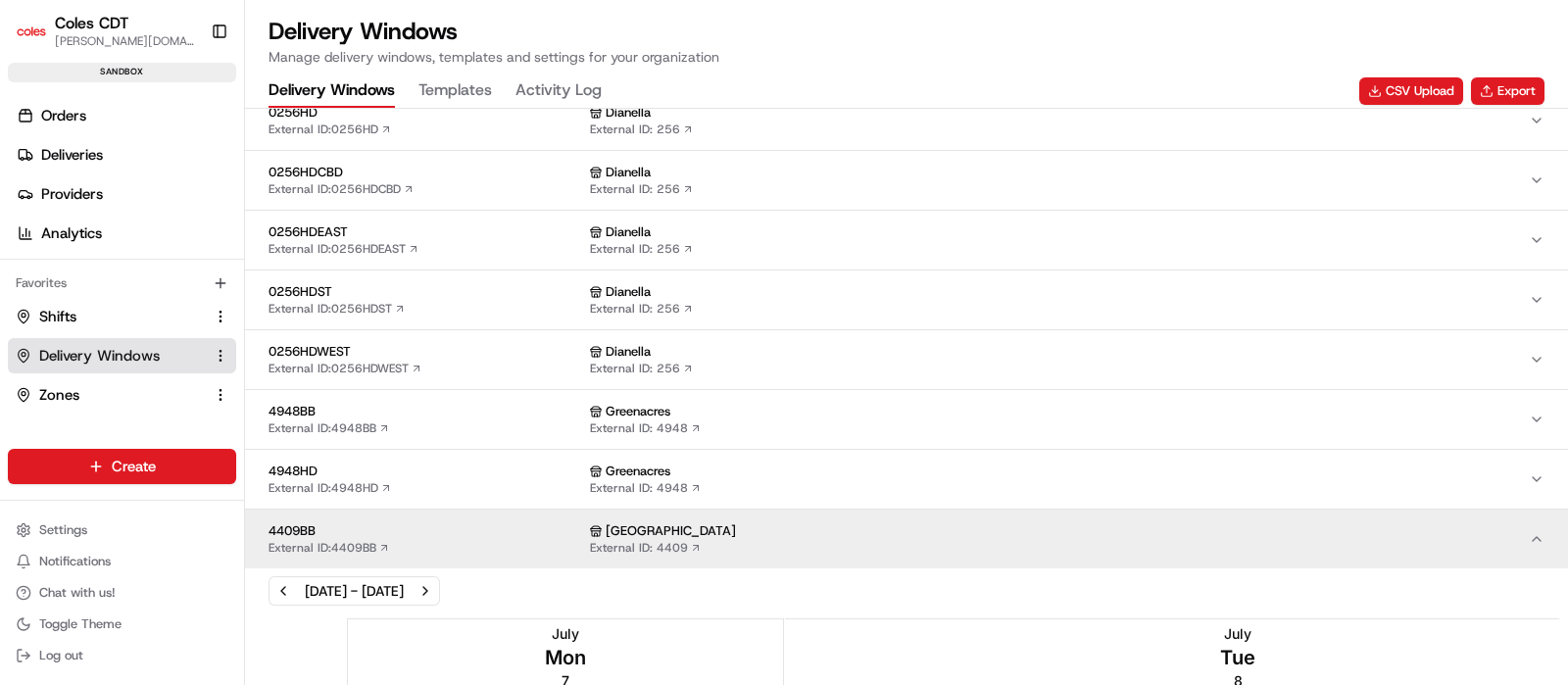 scroll, scrollTop: 411, scrollLeft: 0, axis: vertical 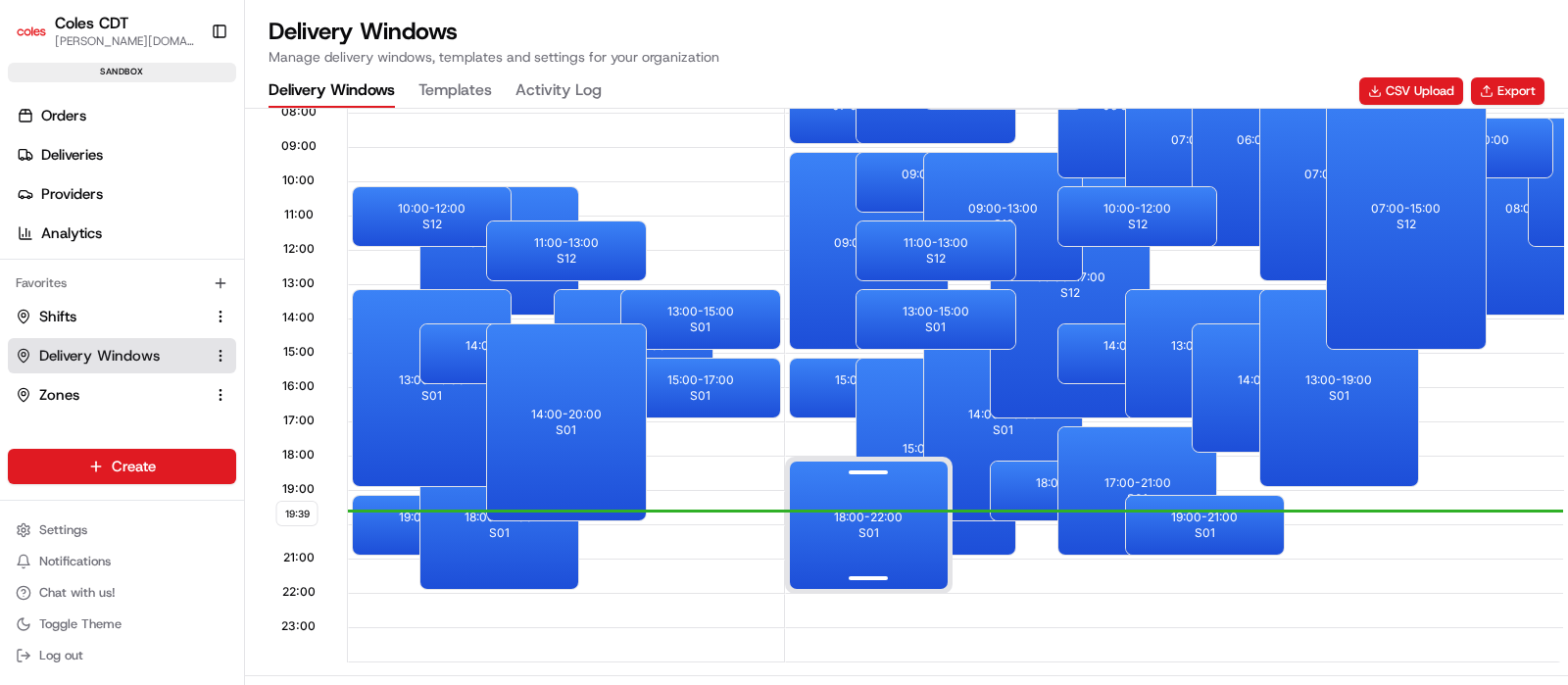 click on "18:00  -  22:00" at bounding box center (868, 517) 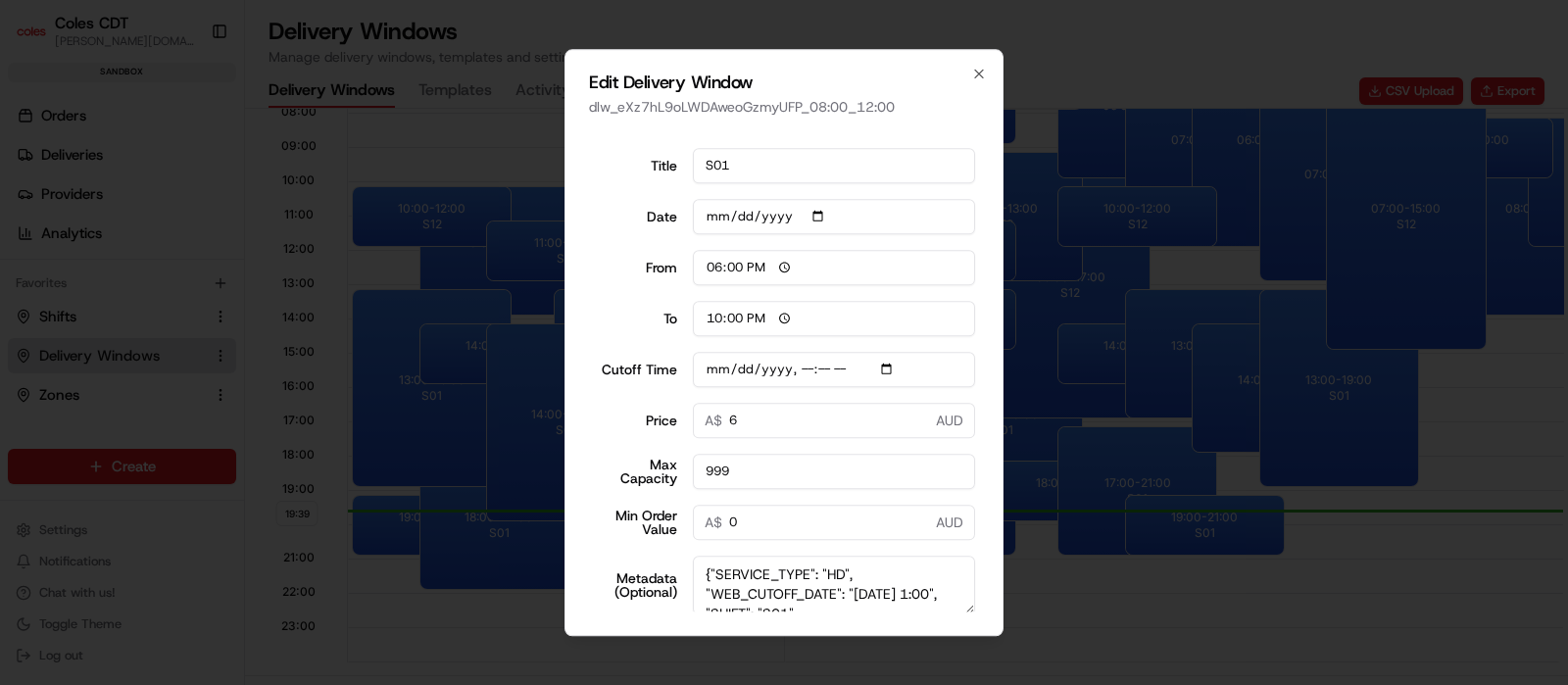 scroll, scrollTop: 60, scrollLeft: 0, axis: vertical 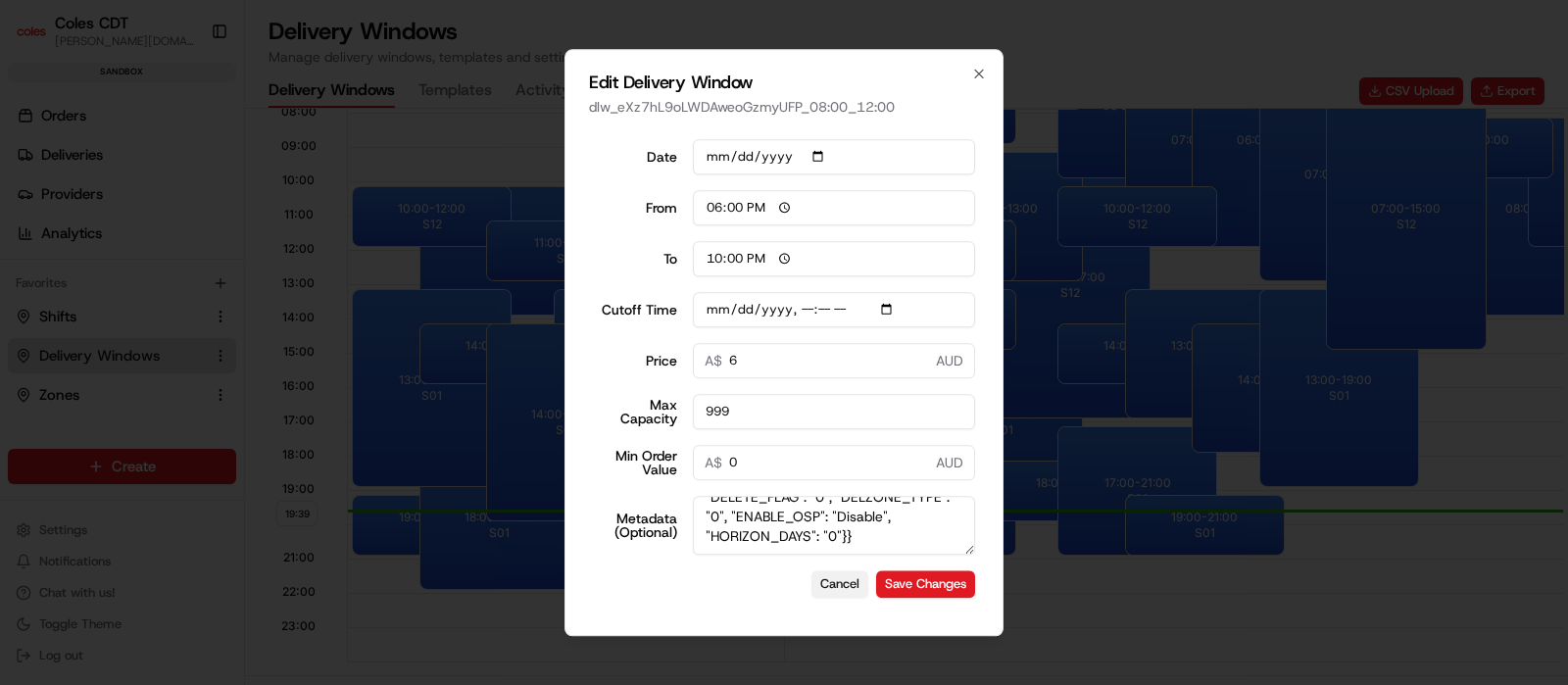 type on "[DATE]T01:10" 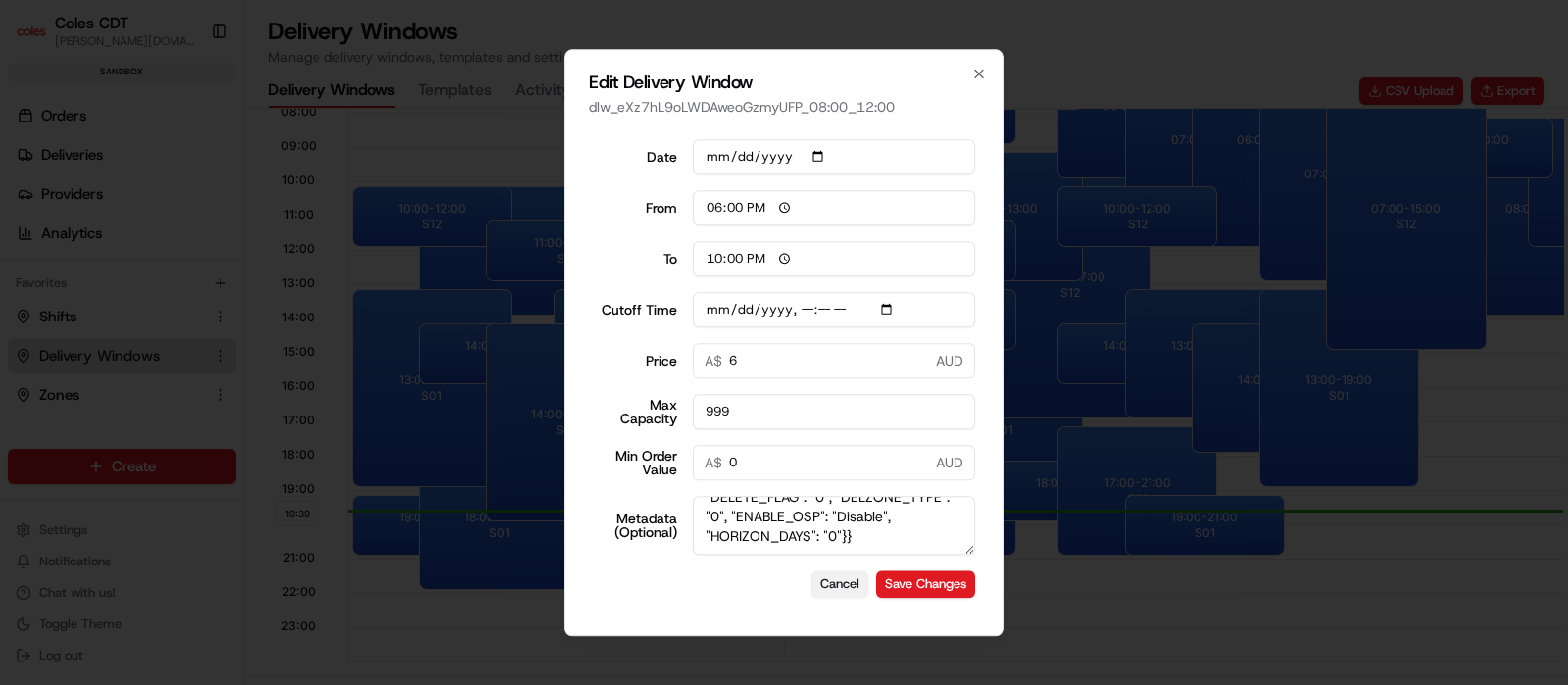 click on "Cancel" at bounding box center [840, 584] 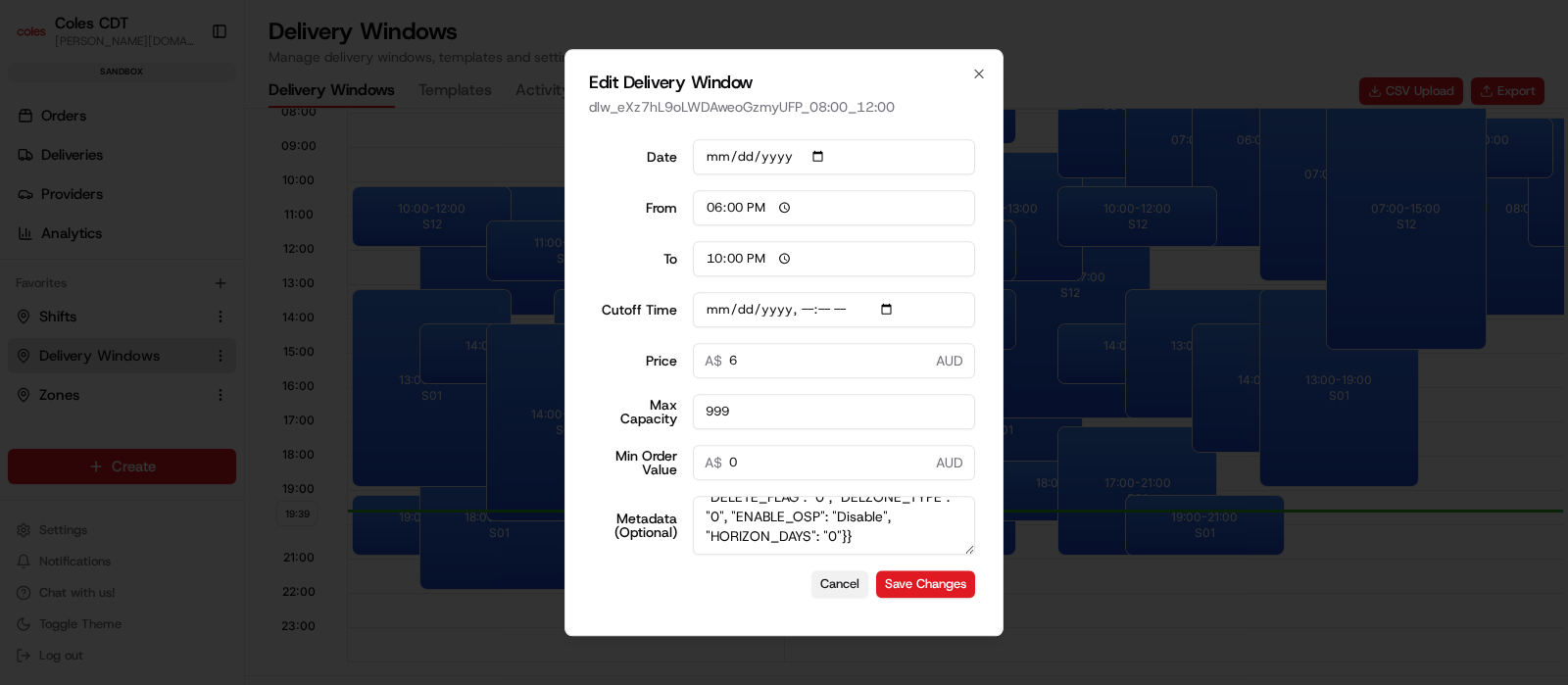 type 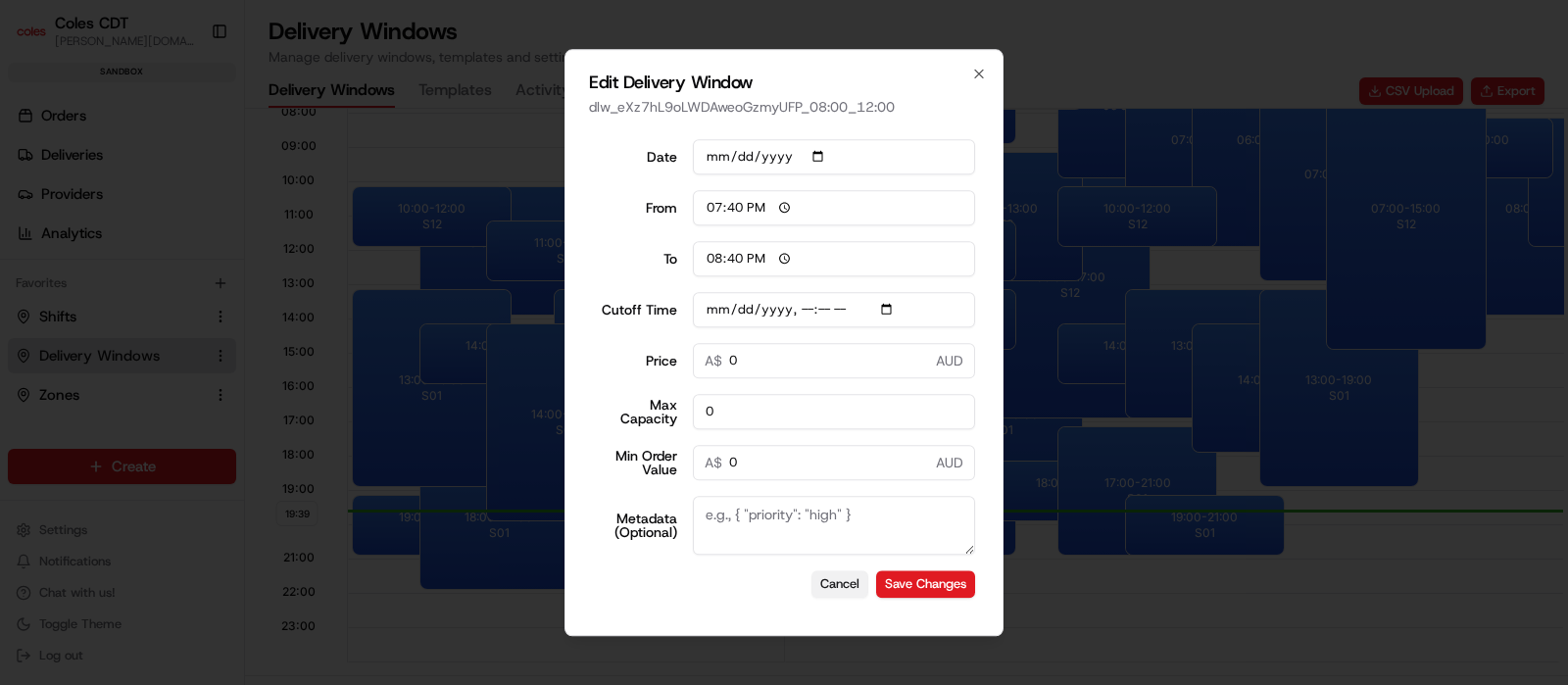 scroll, scrollTop: 0, scrollLeft: 0, axis: both 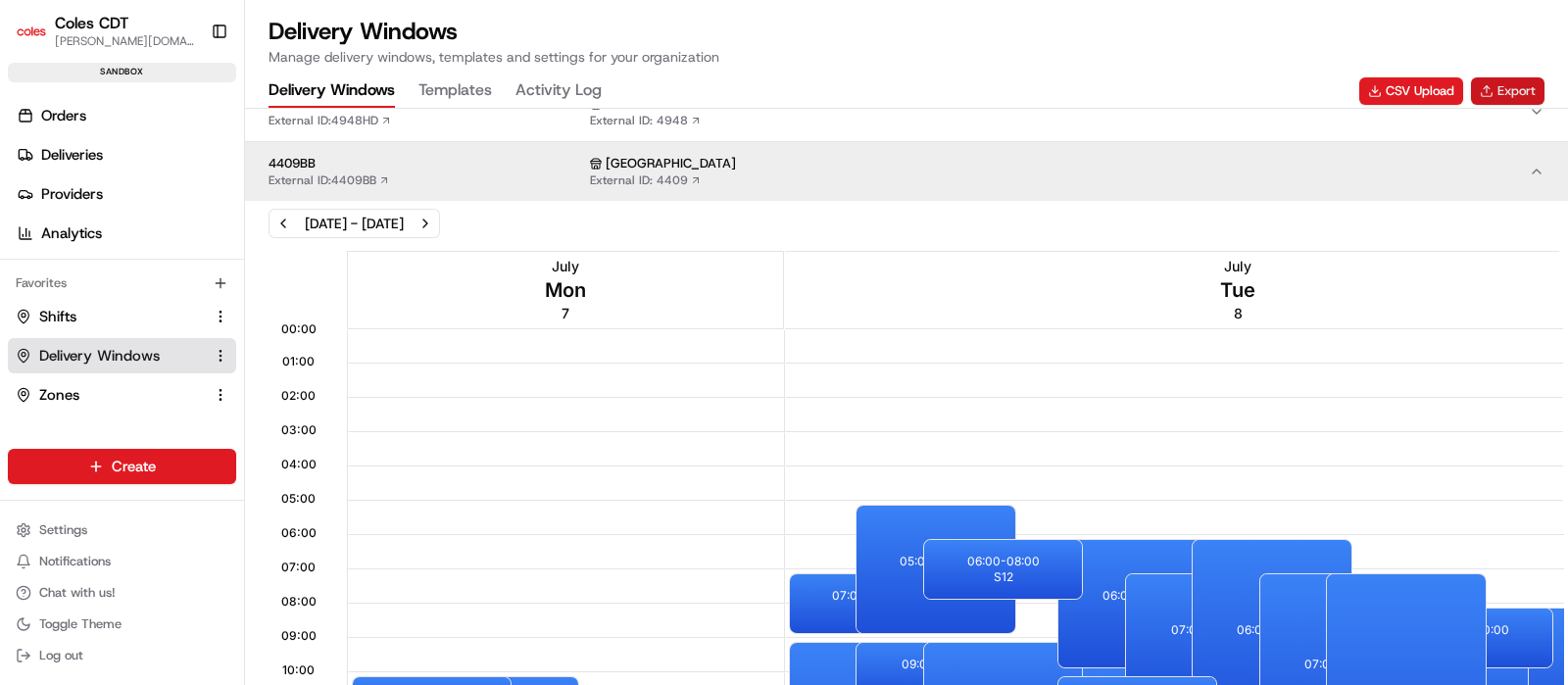 click on "Export" at bounding box center [1507, 91] 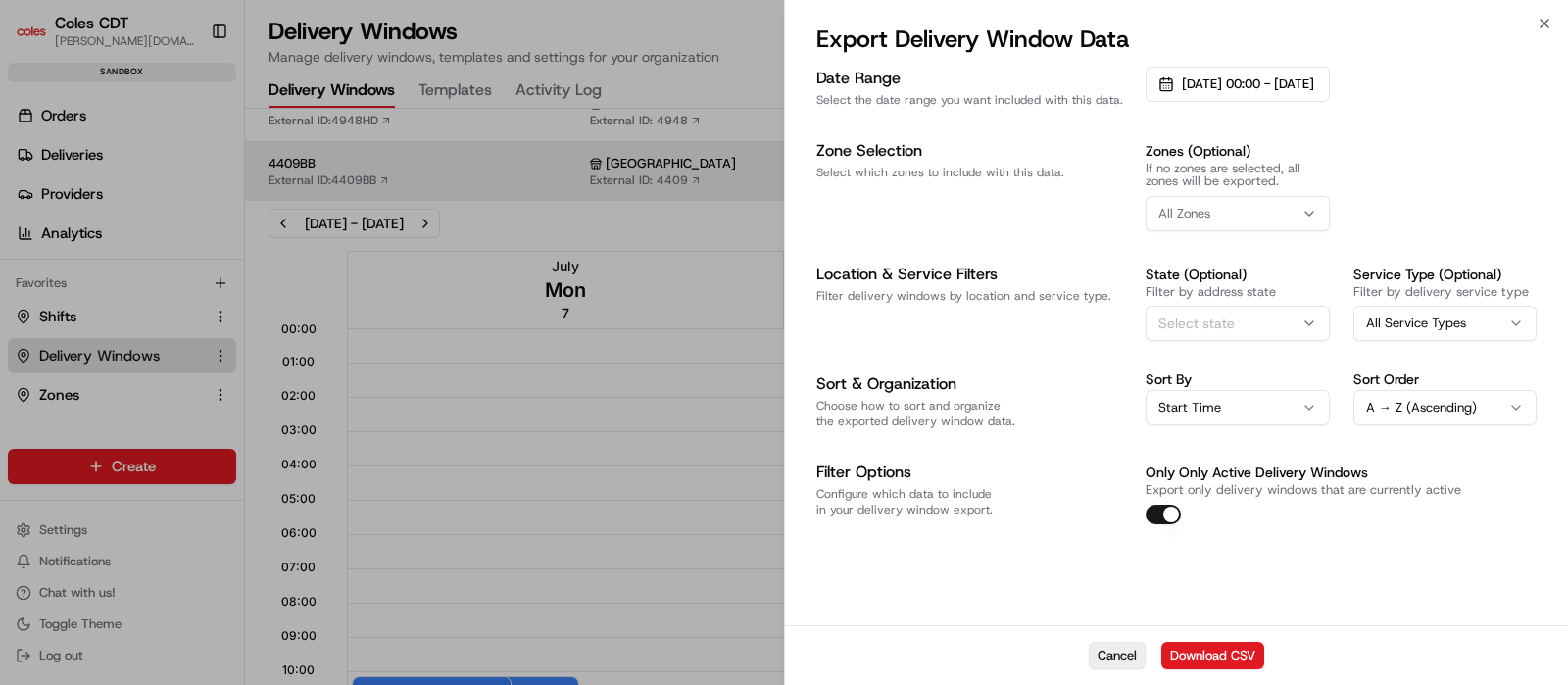 click on "Cancel" at bounding box center [1117, 656] 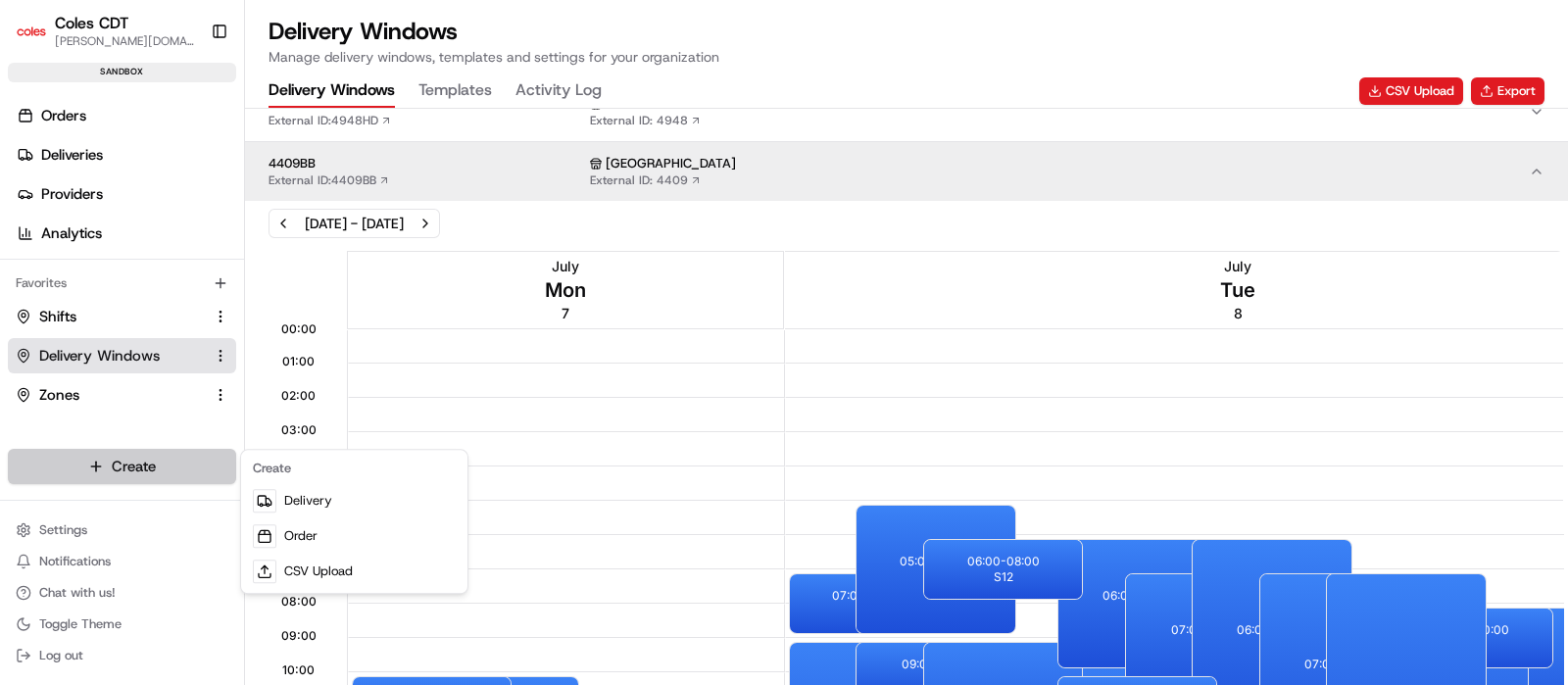 click on "Coles CDT [PERSON_NAME][DOMAIN_NAME][EMAIL_ADDRESS][PERSON_NAME][DOMAIN_NAME] Toggle Sidebar sandbox Orders Deliveries Providers Analytics Favorites Shifts Delivery Windows Zones Main Menu Members & Organization Organization Users Roles Preferences Customization Tracking Orchestration Automations Dispatch Strategy Optimization Strategy Locations Pickup Locations Dropoff Locations Zones Shifts Delivery Windows Billing Billing Refund Requests Integrations Notification Triggers Webhooks API Keys Request Logs Create Settings Notifications Chat with us! Toggle Theme Log out Delivery Windows Manage delivery windows, templates and settings for your organization Delivery Windows Templates Activity Log  CSV Upload  Export Sort Store Locations State Service Type Zone Store 0262HD External ID:  0262HD   Dianella External ID:   0256 0256HD External ID:  0256HD   Dianella External ID:   256 0256HDCBD External ID:  0256HDCBD   Dianella External ID:   256 0256HDEAST External ID:  0256HDEAST   Dianella External ID:   256 0256HDST External ID:  0256HDST" at bounding box center [784, 342] 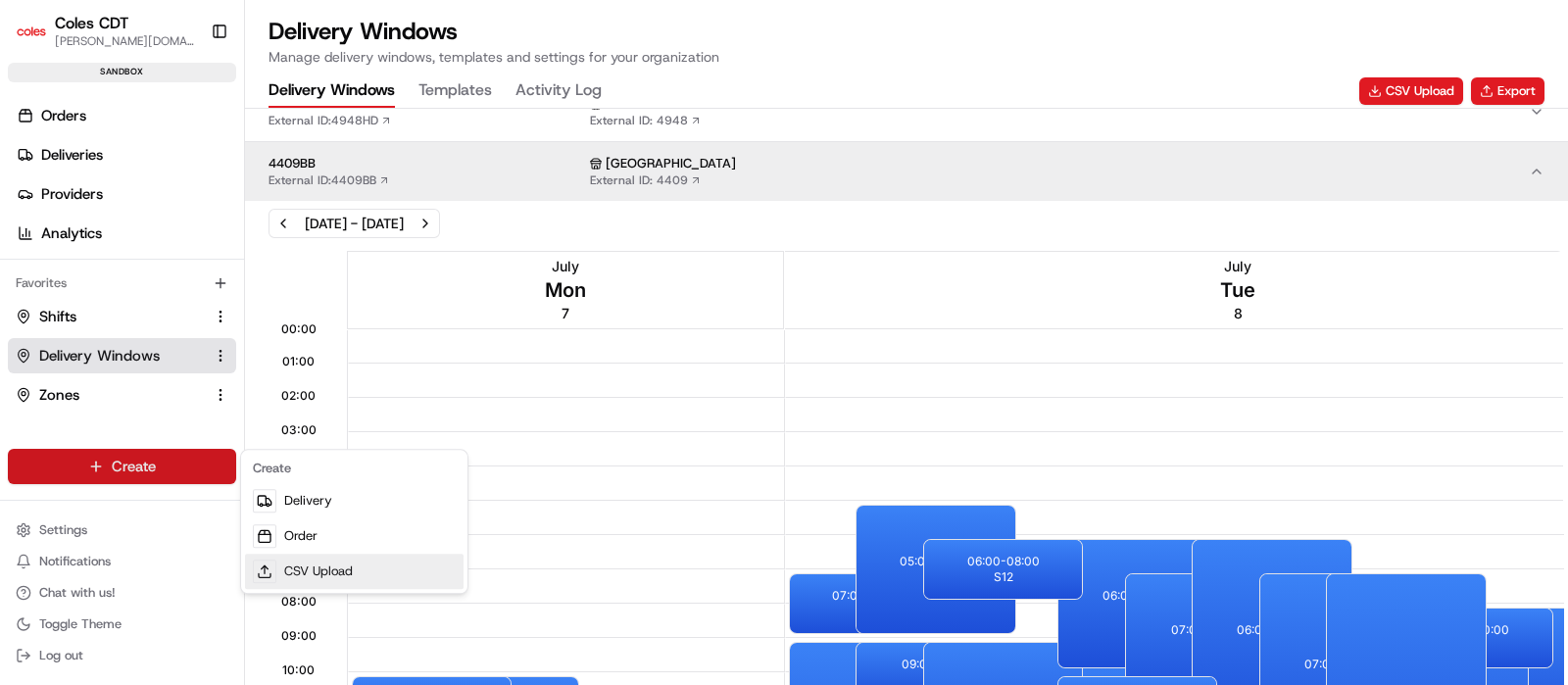 click on "CSV Upload" at bounding box center [354, 571] 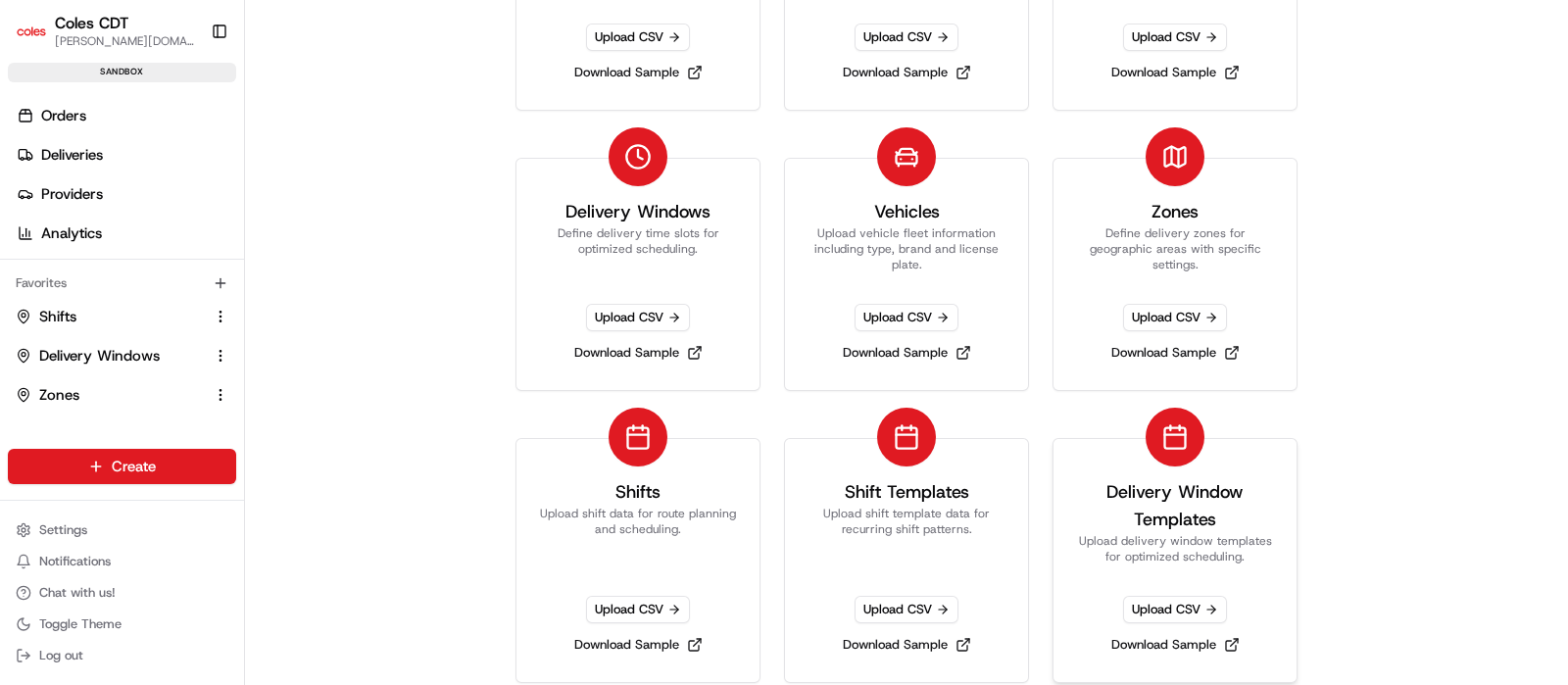 scroll, scrollTop: 125, scrollLeft: 0, axis: vertical 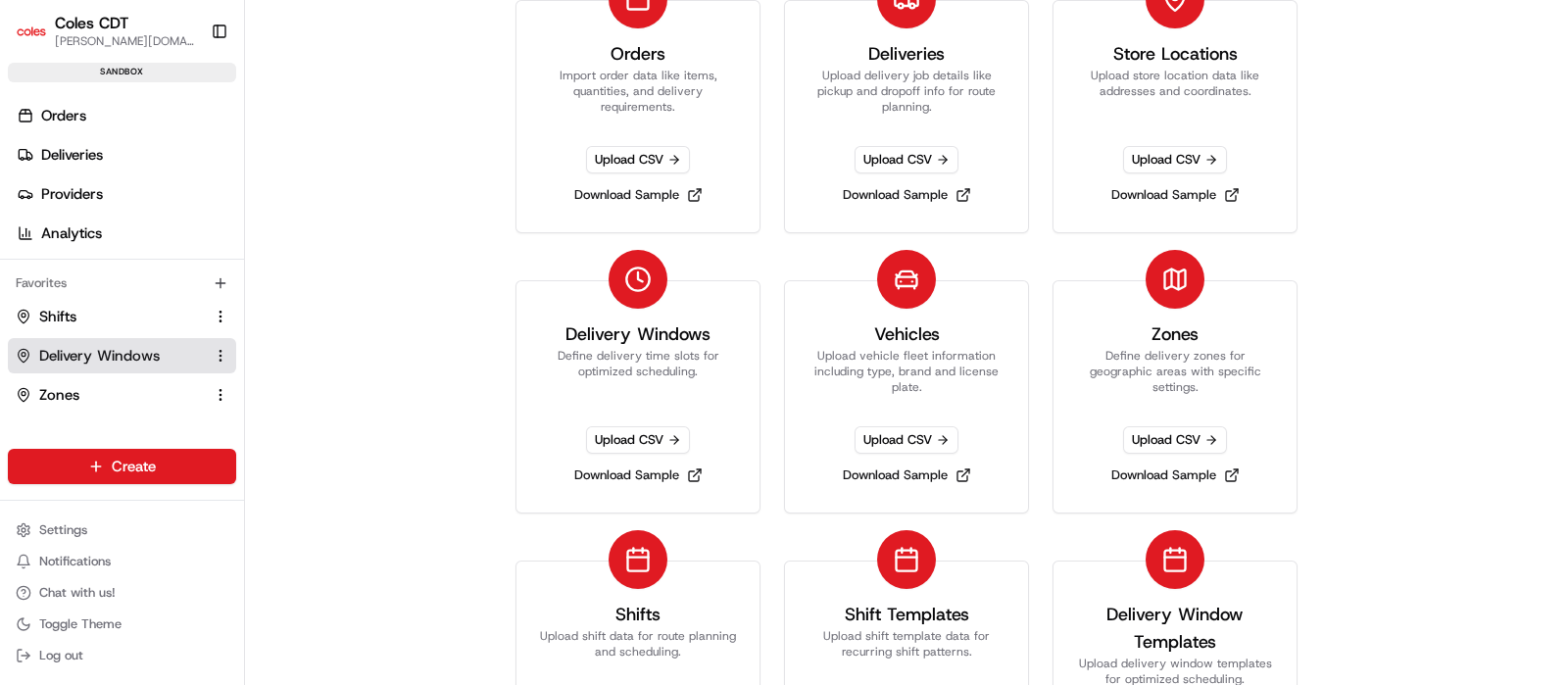 click on "Delivery Windows" at bounding box center [99, 356] 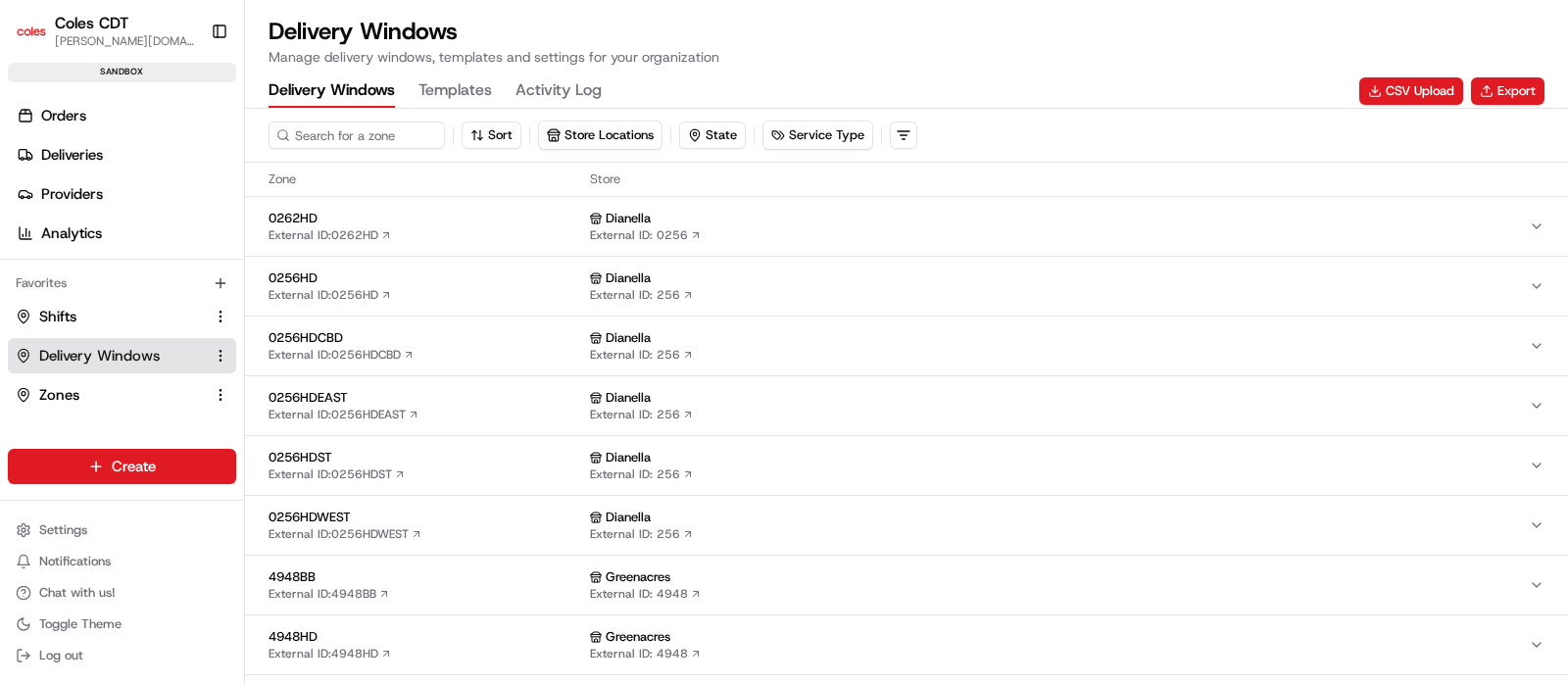 scroll, scrollTop: 0, scrollLeft: 0, axis: both 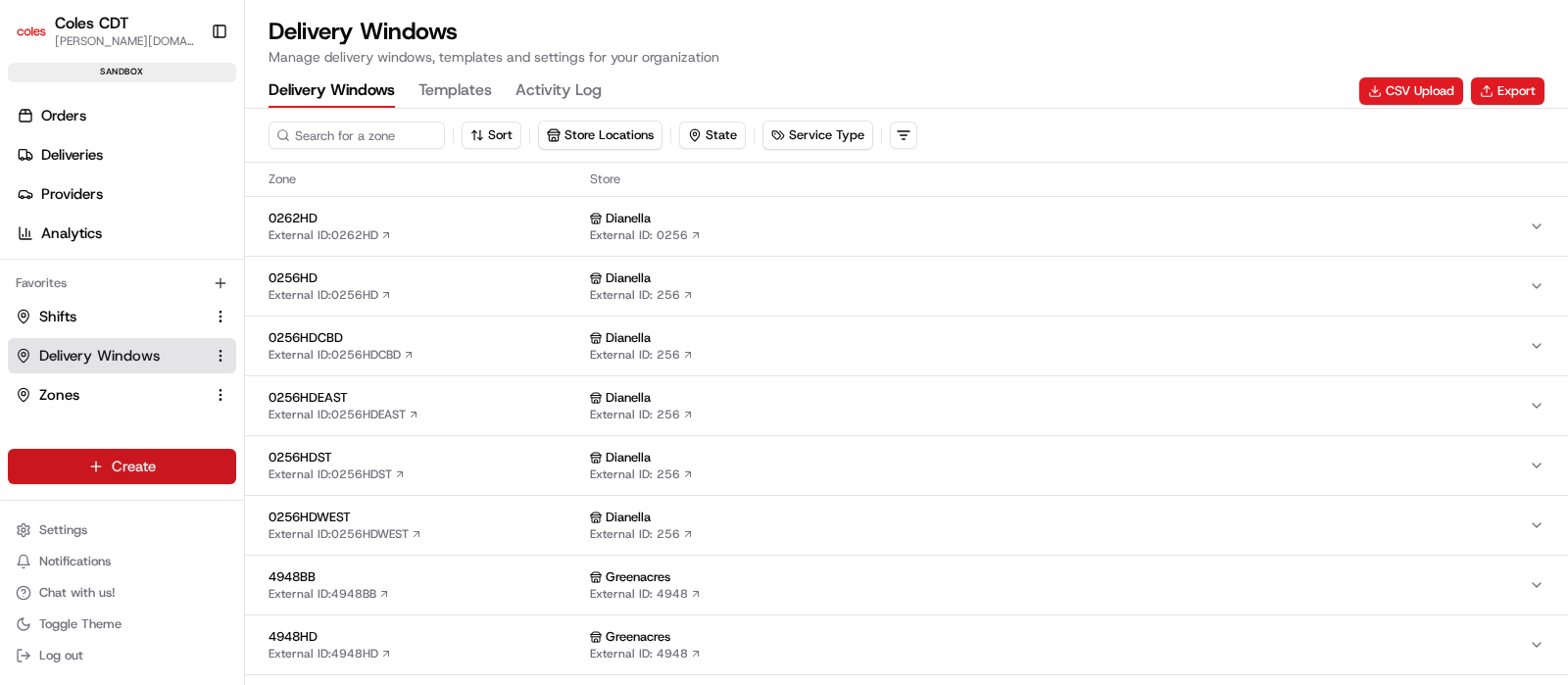 click on "Coles CDT [PERSON_NAME][DOMAIN_NAME][EMAIL_ADDRESS][PERSON_NAME][DOMAIN_NAME] Toggle Sidebar sandbox Orders Deliveries Providers Analytics Favorites Shifts Delivery Windows Zones Main Menu Members & Organization Organization Users Roles Preferences Customization Tracking Orchestration Automations Dispatch Strategy Optimization Strategy Locations Pickup Locations Dropoff Locations Zones Shifts Delivery Windows Billing Billing Refund Requests Integrations Notification Triggers Webhooks API Keys Request Logs Create Settings Notifications Chat with us! Toggle Theme Log out Delivery Windows Manage delivery windows, templates and settings for your organization Delivery Windows Templates Activity Log  CSV Upload  Export Sort Store Locations State Service Type Zone Store 0262HD External ID:  0262HD   Dianella External ID:   0256 0256HD External ID:  0256HD   Dianella External ID:   256 0256HDCBD External ID:  0256HDCBD   Dianella External ID:   256 0256HDEAST External ID:  0256HDEAST   Dianella External ID:   256 0256HDST External ID:  0256HDST" at bounding box center [784, 342] 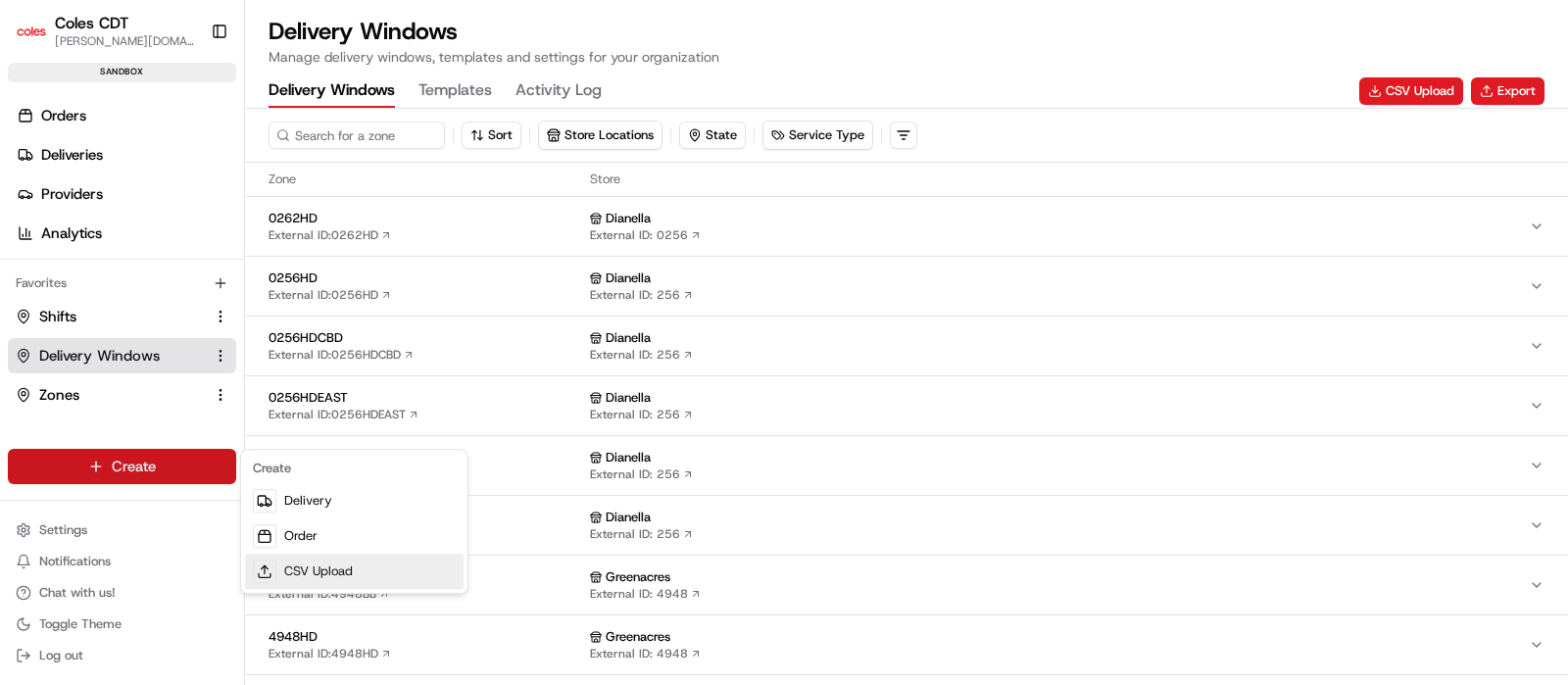 click on "CSV Upload" at bounding box center [354, 571] 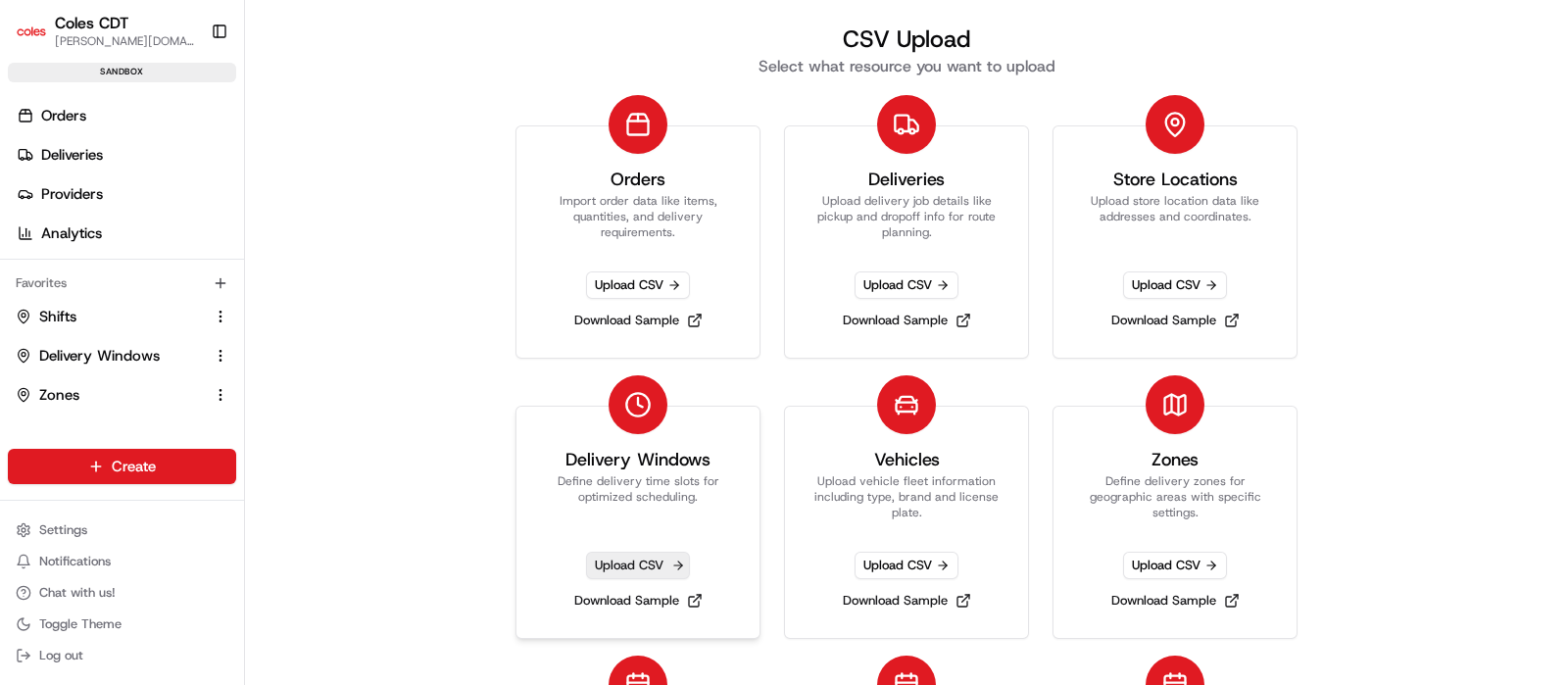 click on "Upload CSV" at bounding box center [638, 565] 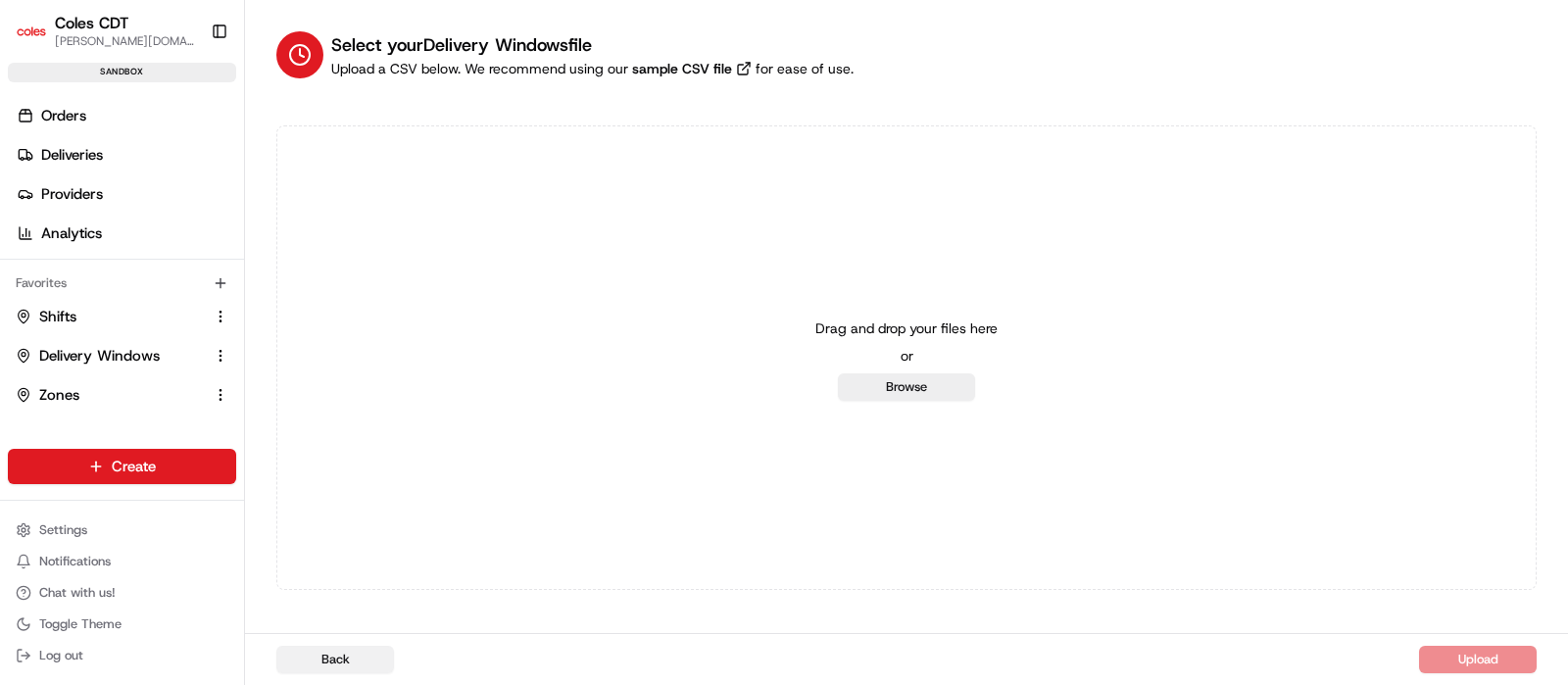 click on "Back" at bounding box center [335, 660] 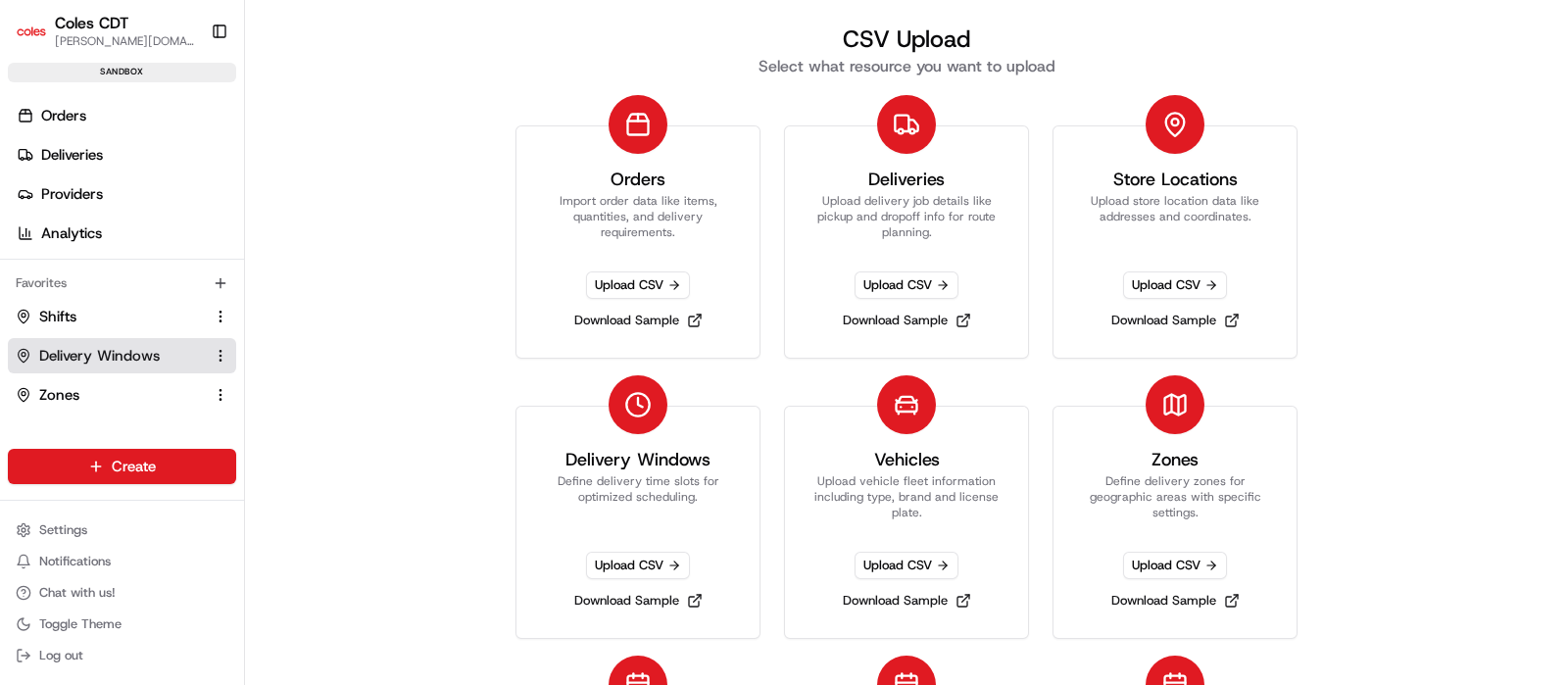 click on "Delivery Windows" at bounding box center [99, 356] 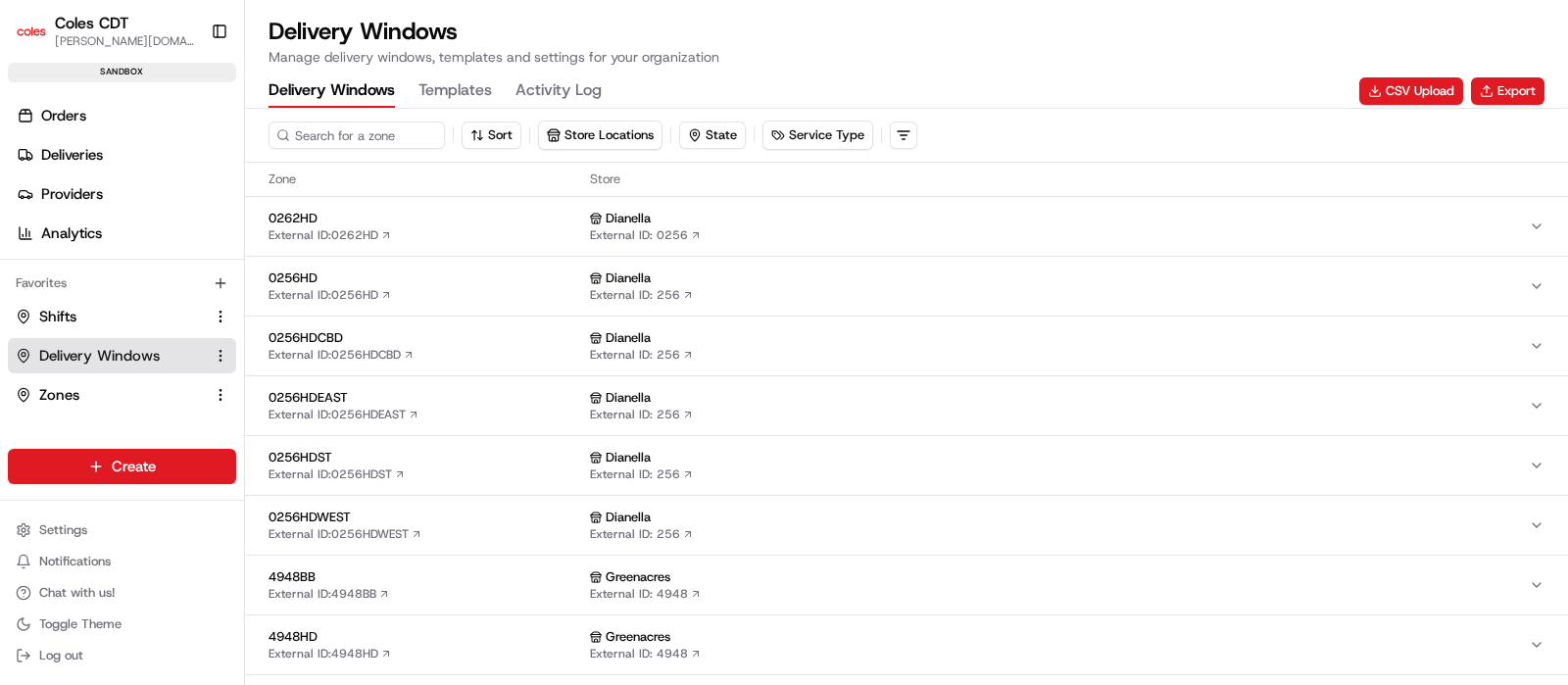 click on "Delivery Windows Templates Activity Log  CSV Upload  Export" at bounding box center [906, 91] 